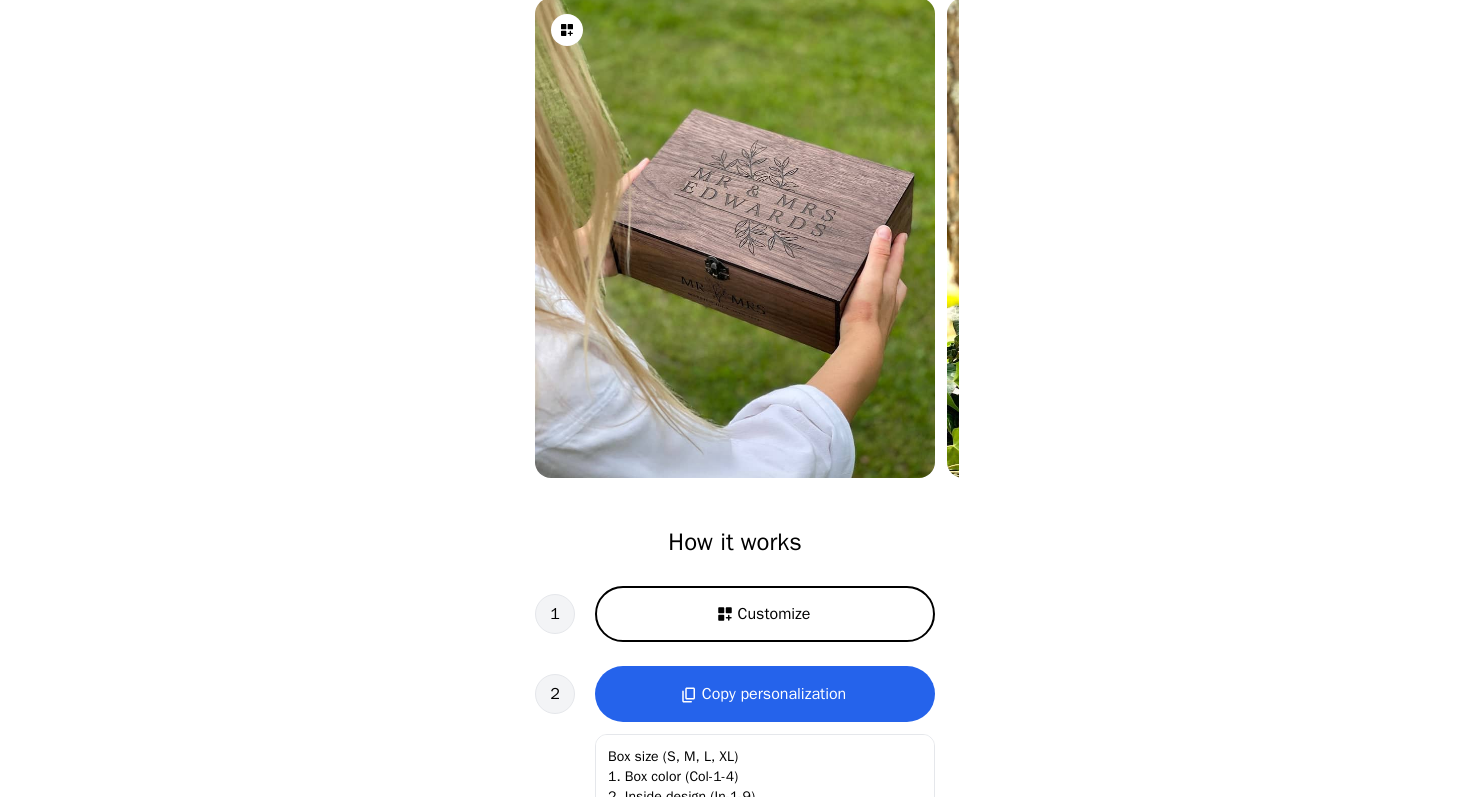 scroll, scrollTop: 269, scrollLeft: 0, axis: vertical 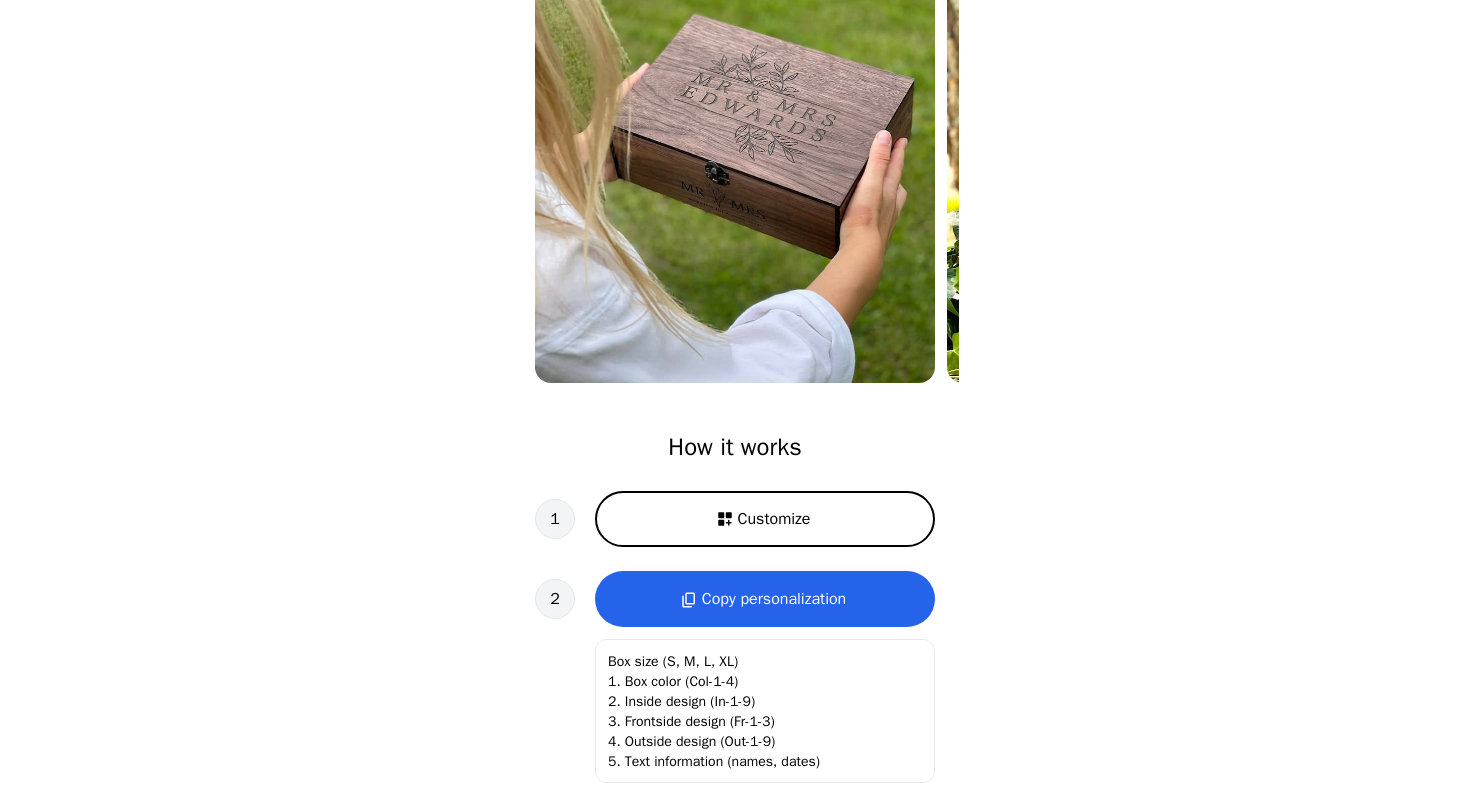 click on "Customize" at bounding box center [774, 519] 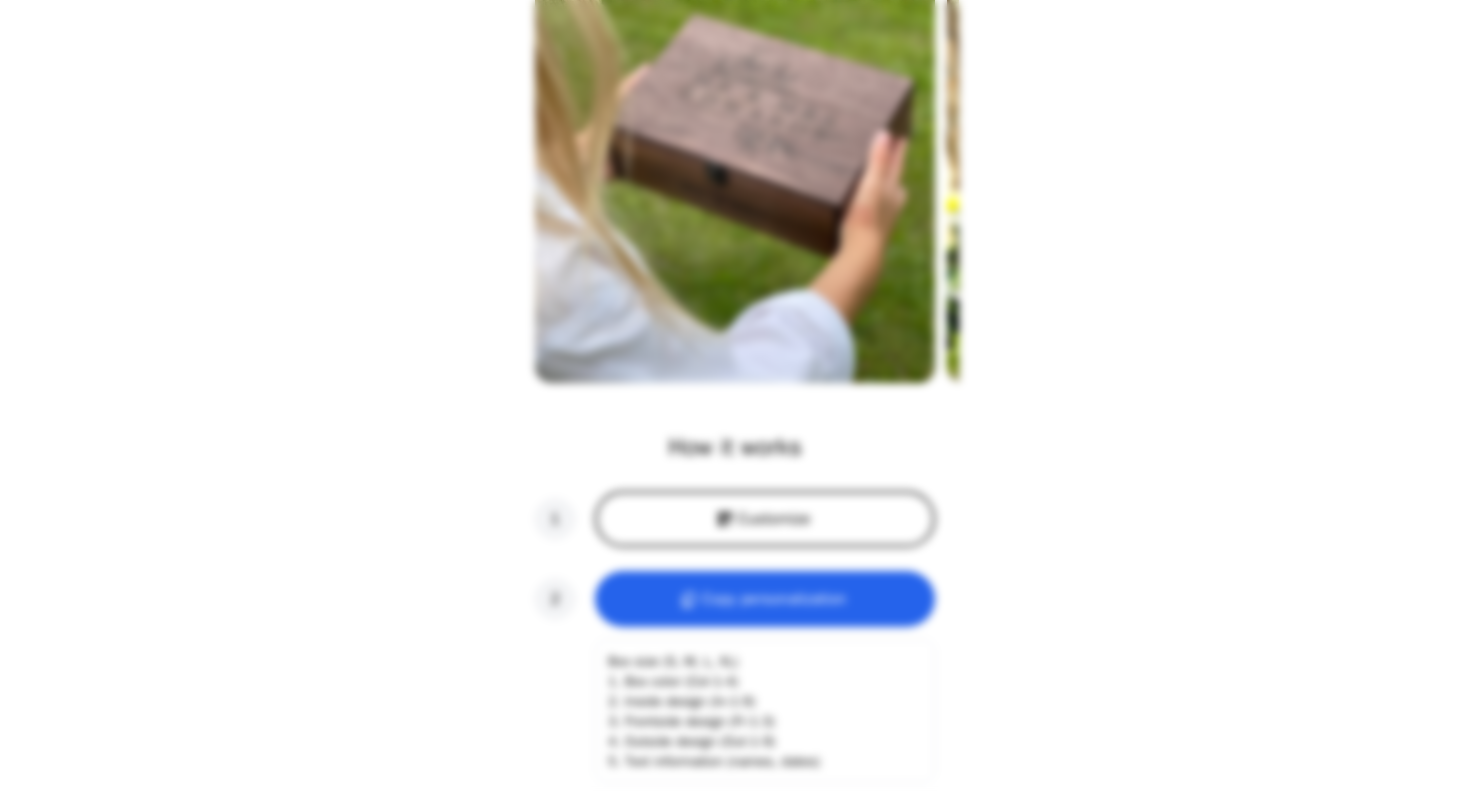 scroll, scrollTop: 0, scrollLeft: 256, axis: horizontal 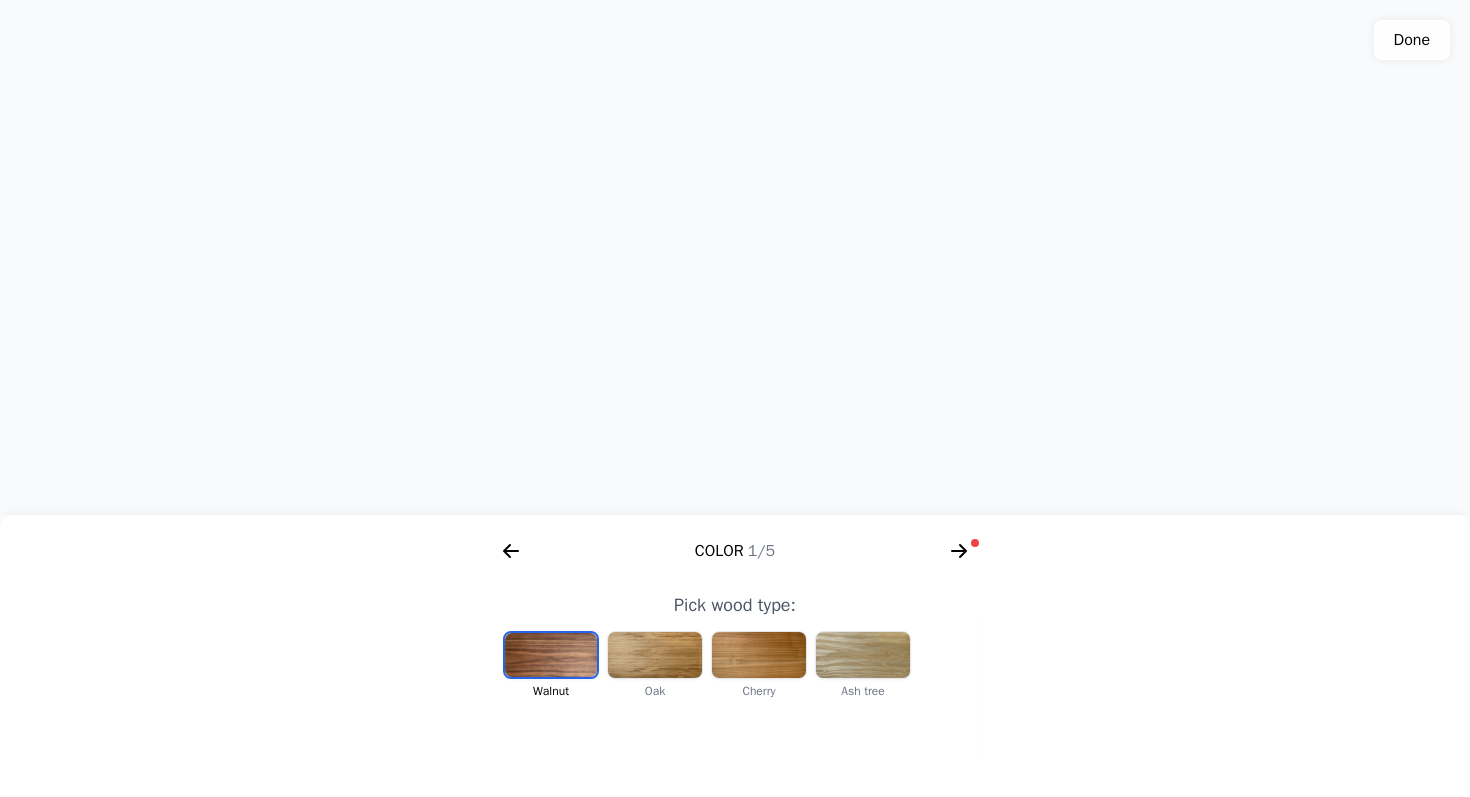 click at bounding box center (551, 655) 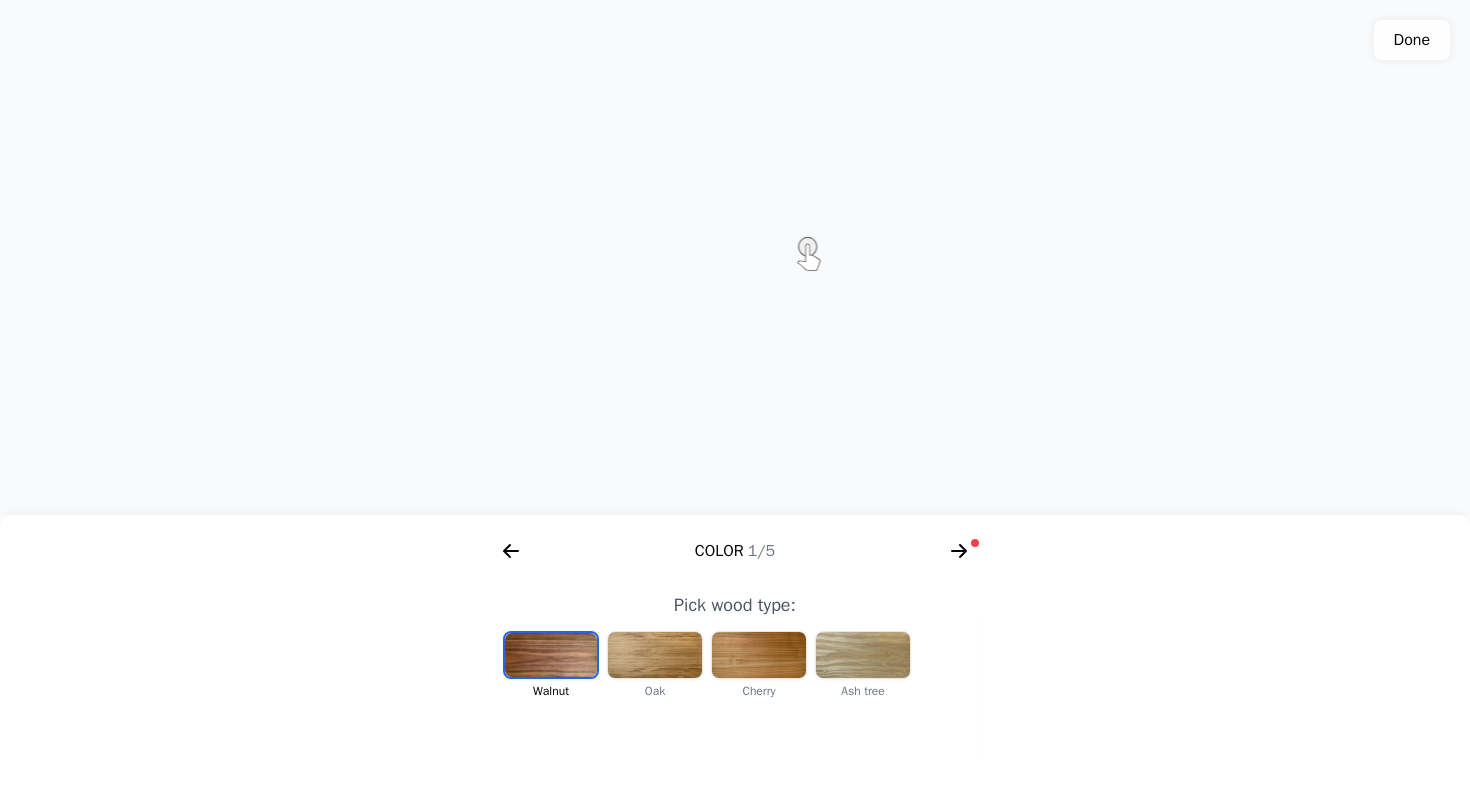 click at bounding box center (655, 655) 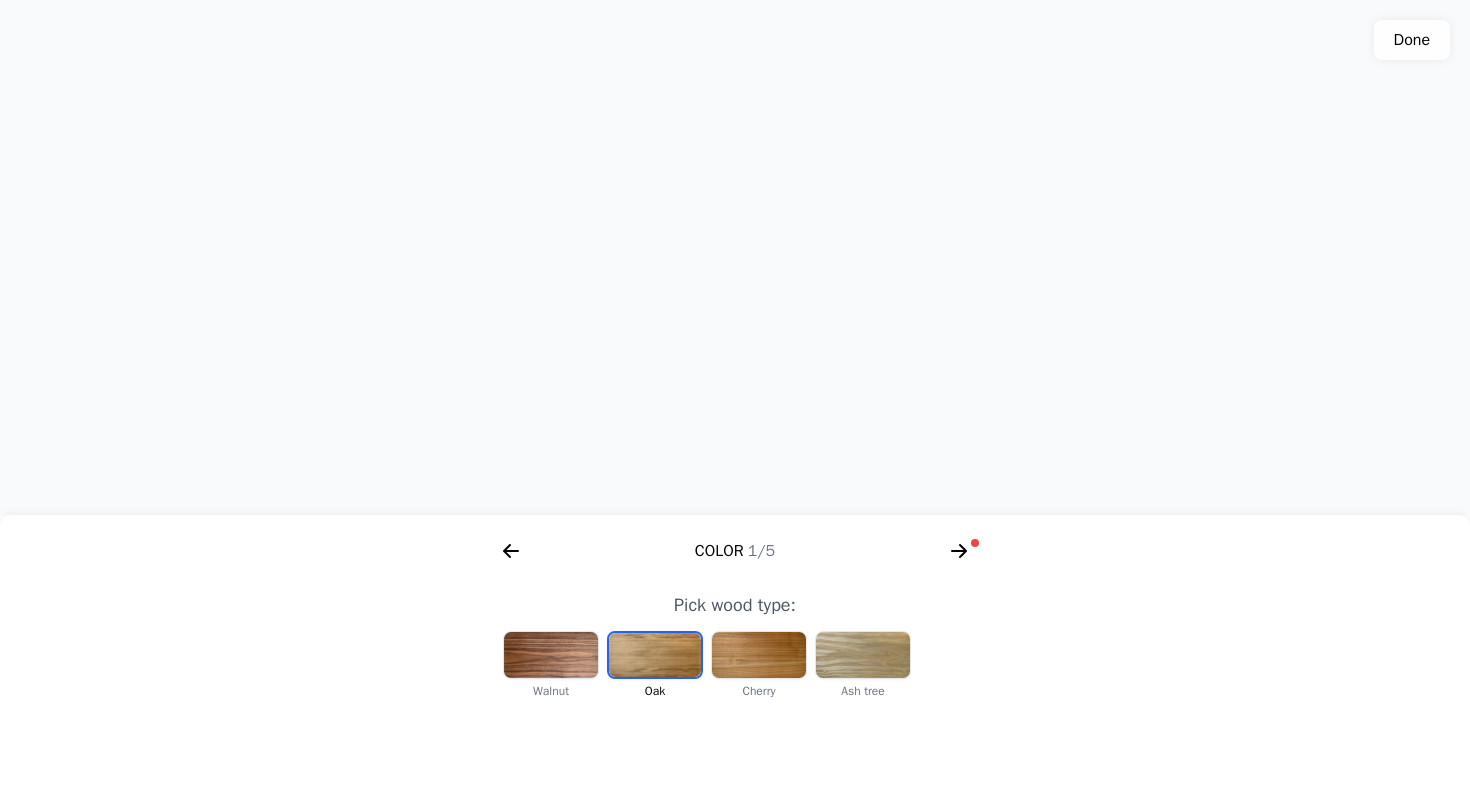 click at bounding box center [759, 655] 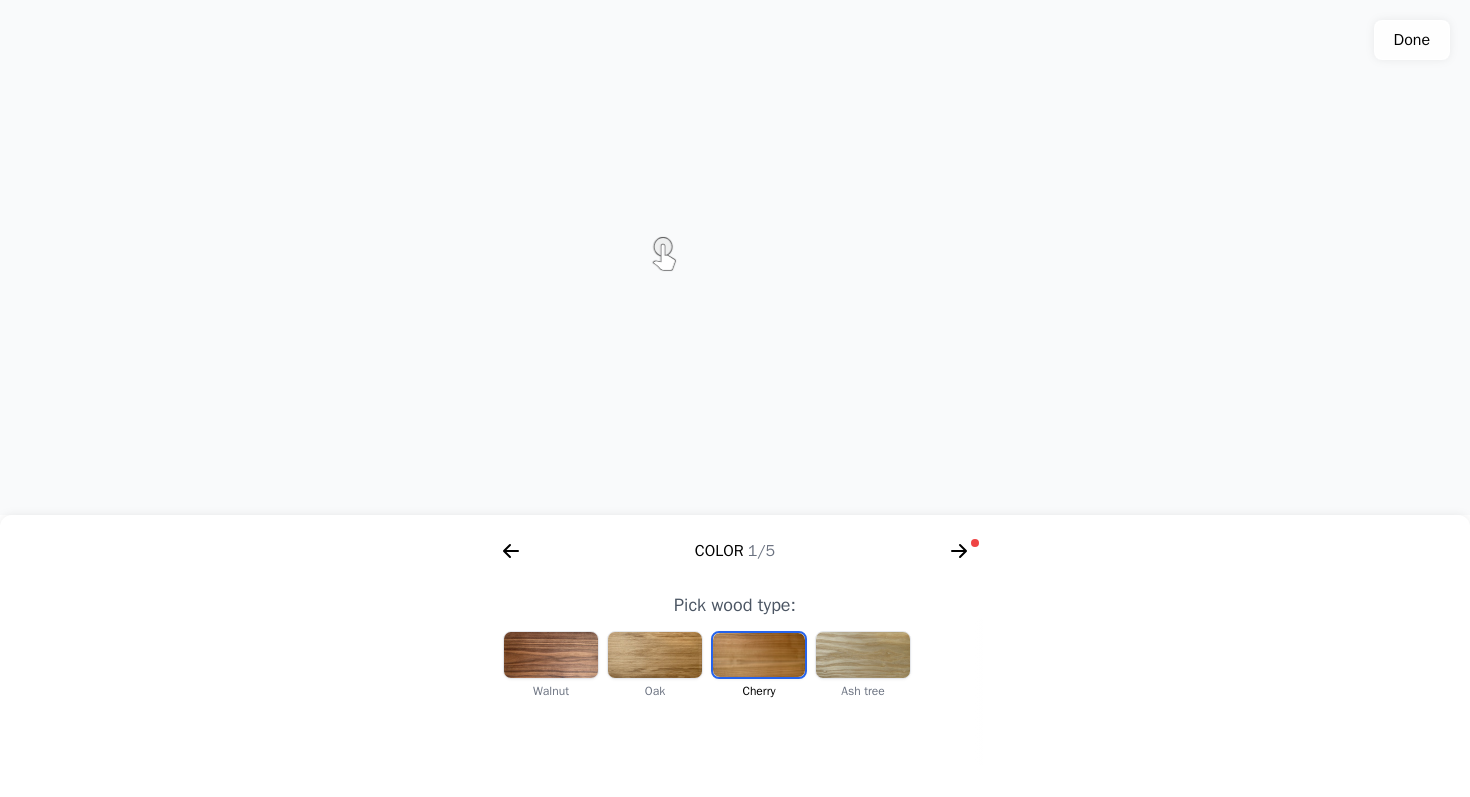 click at bounding box center (863, 655) 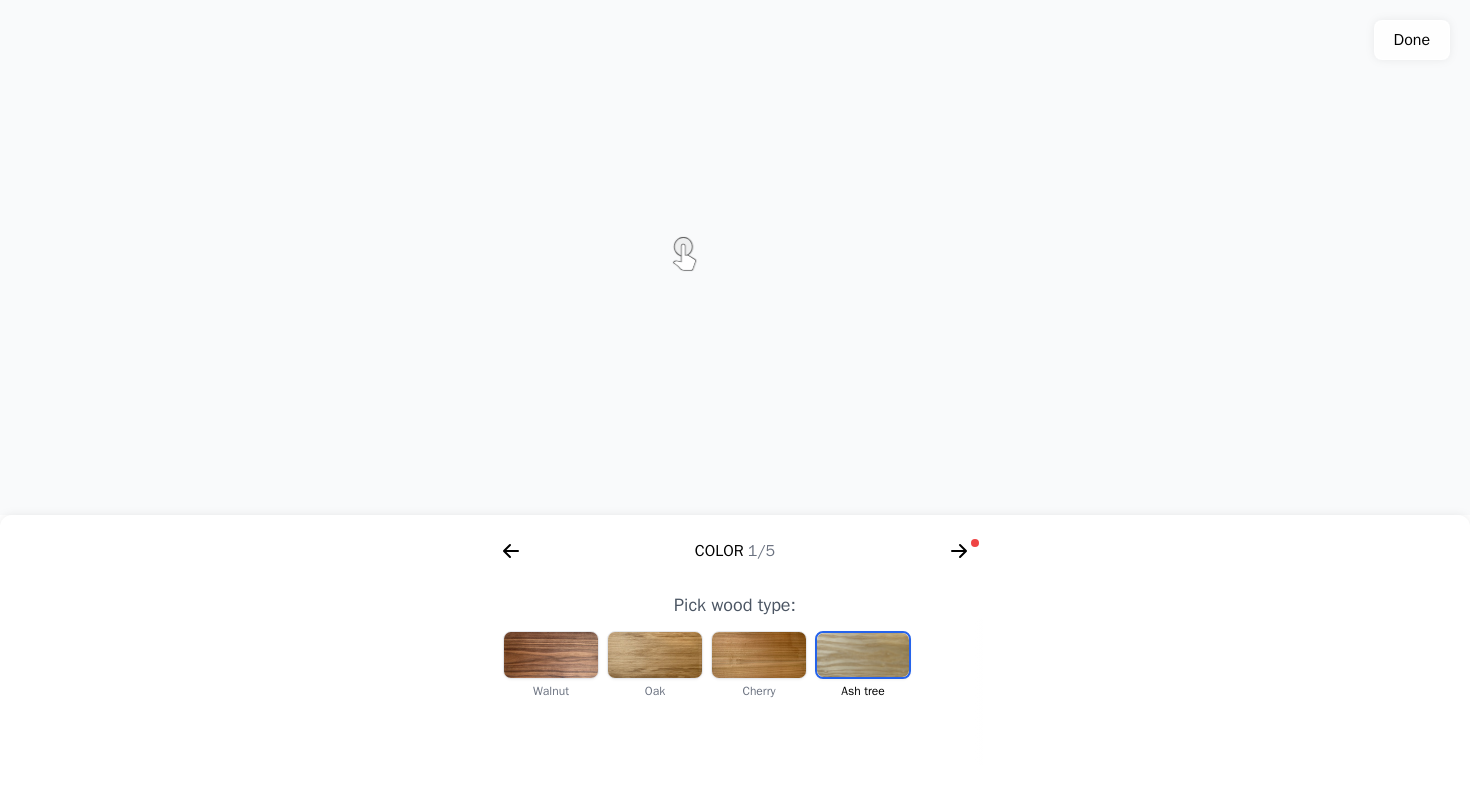 click at bounding box center (655, 655) 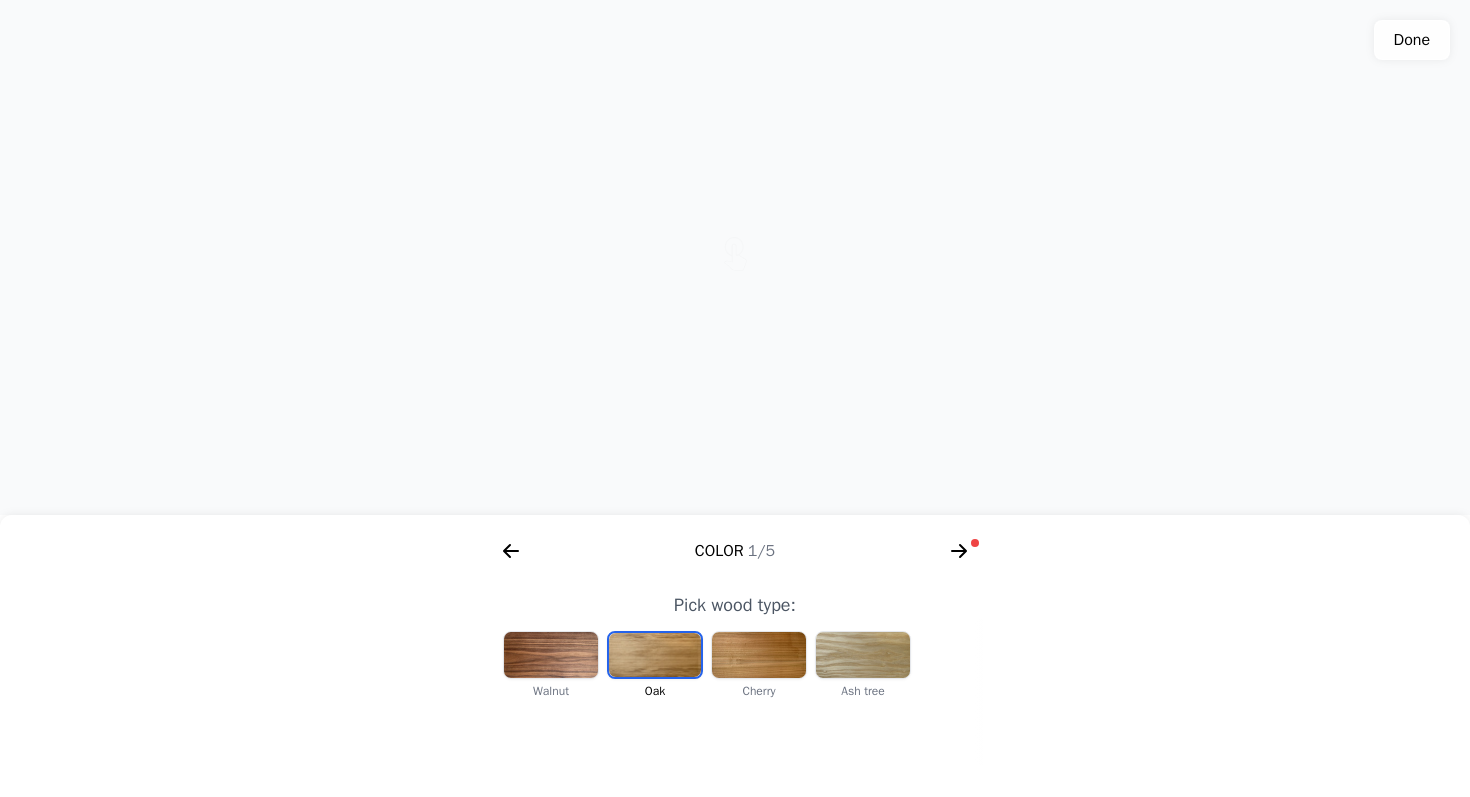 click at bounding box center (863, 655) 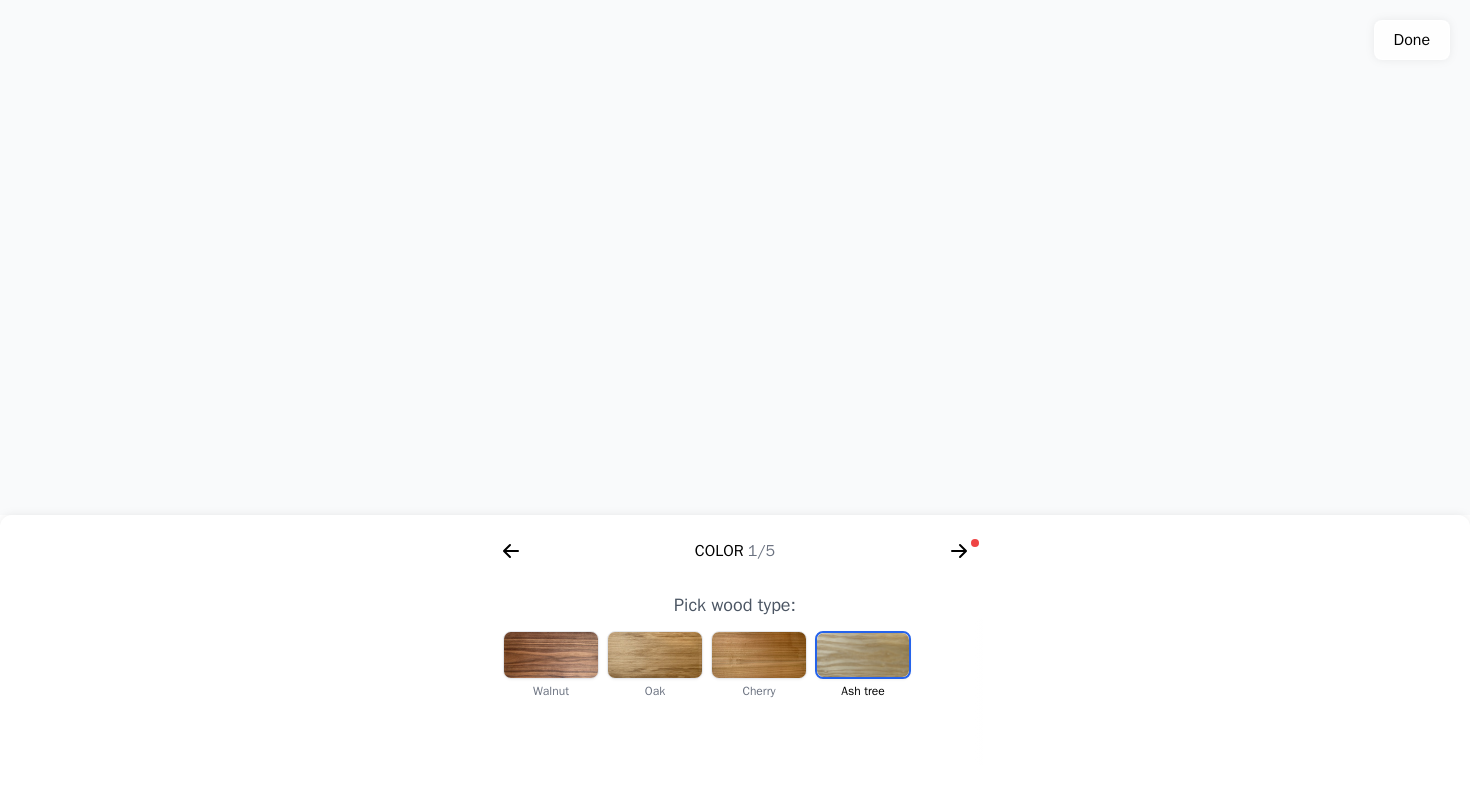 click 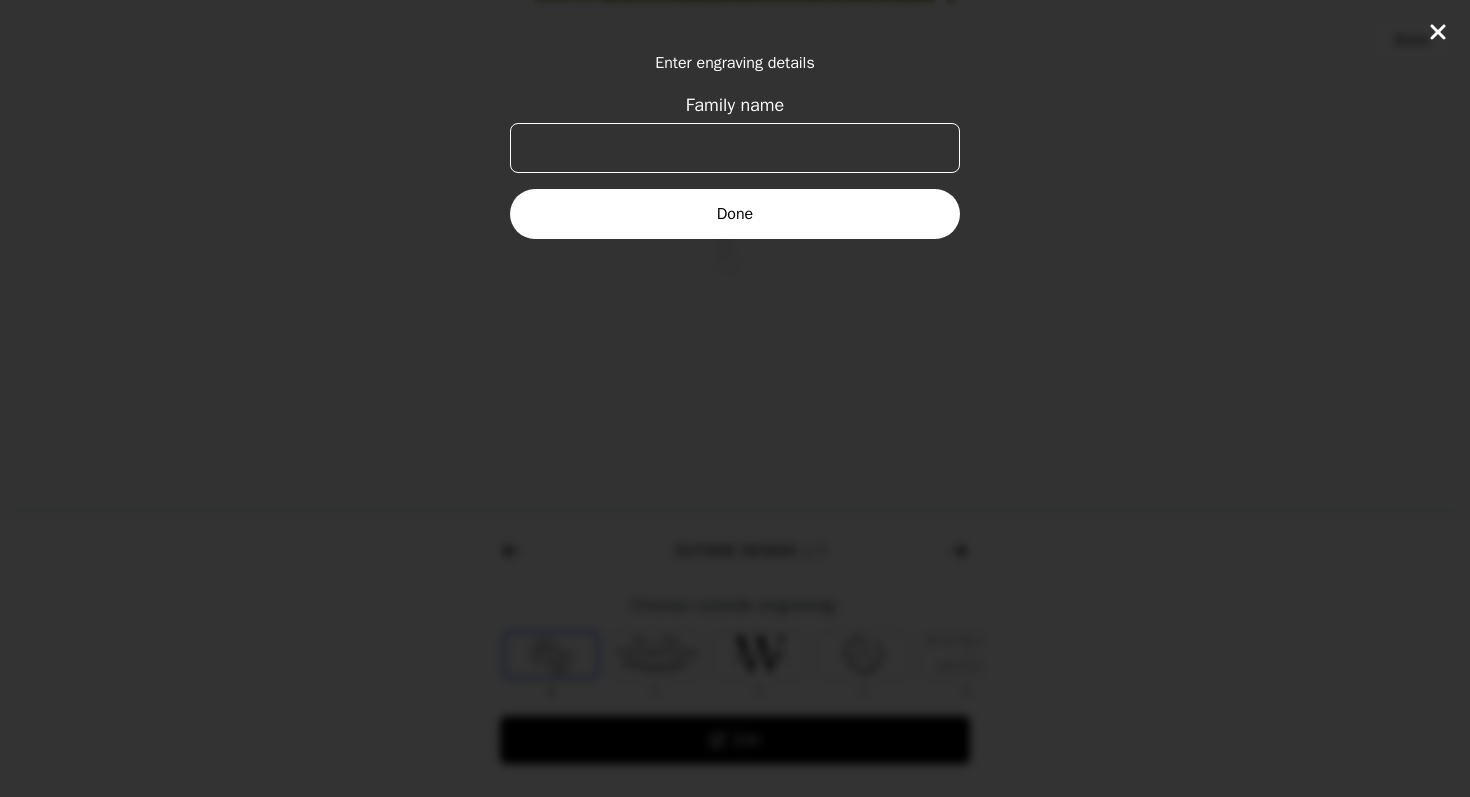 scroll, scrollTop: 0, scrollLeft: 768, axis: horizontal 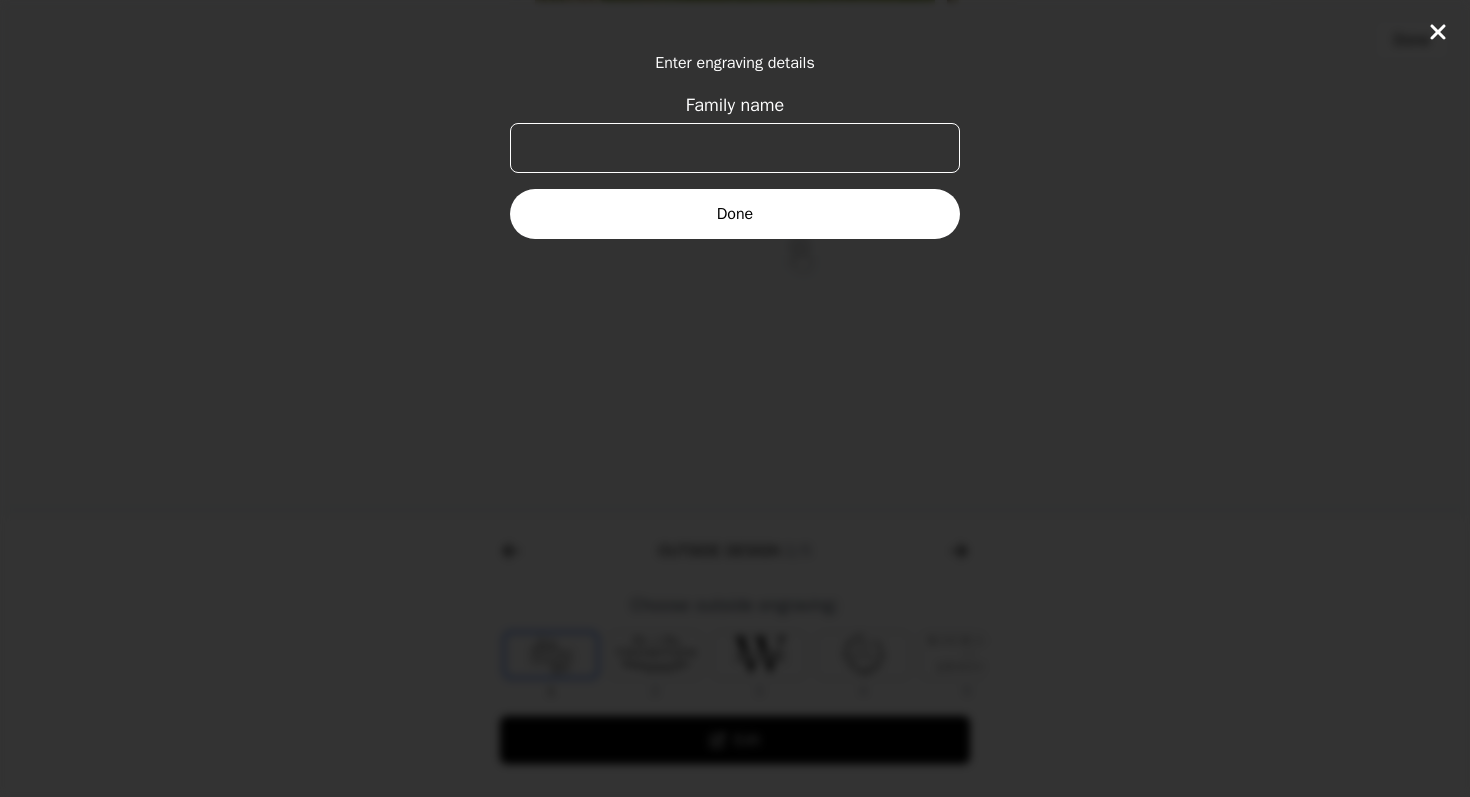click on "Family name" at bounding box center (735, 148) 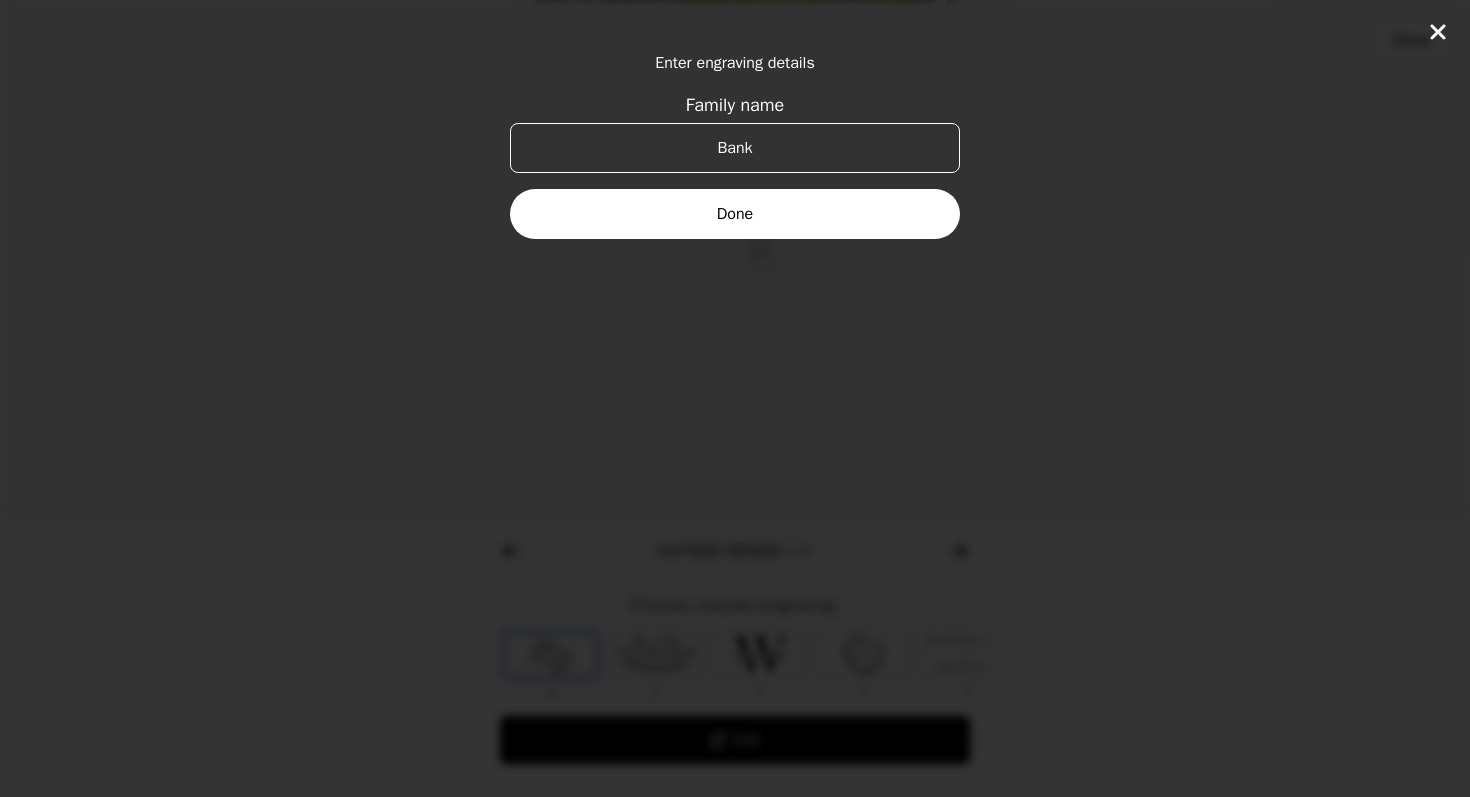 type on "Banks" 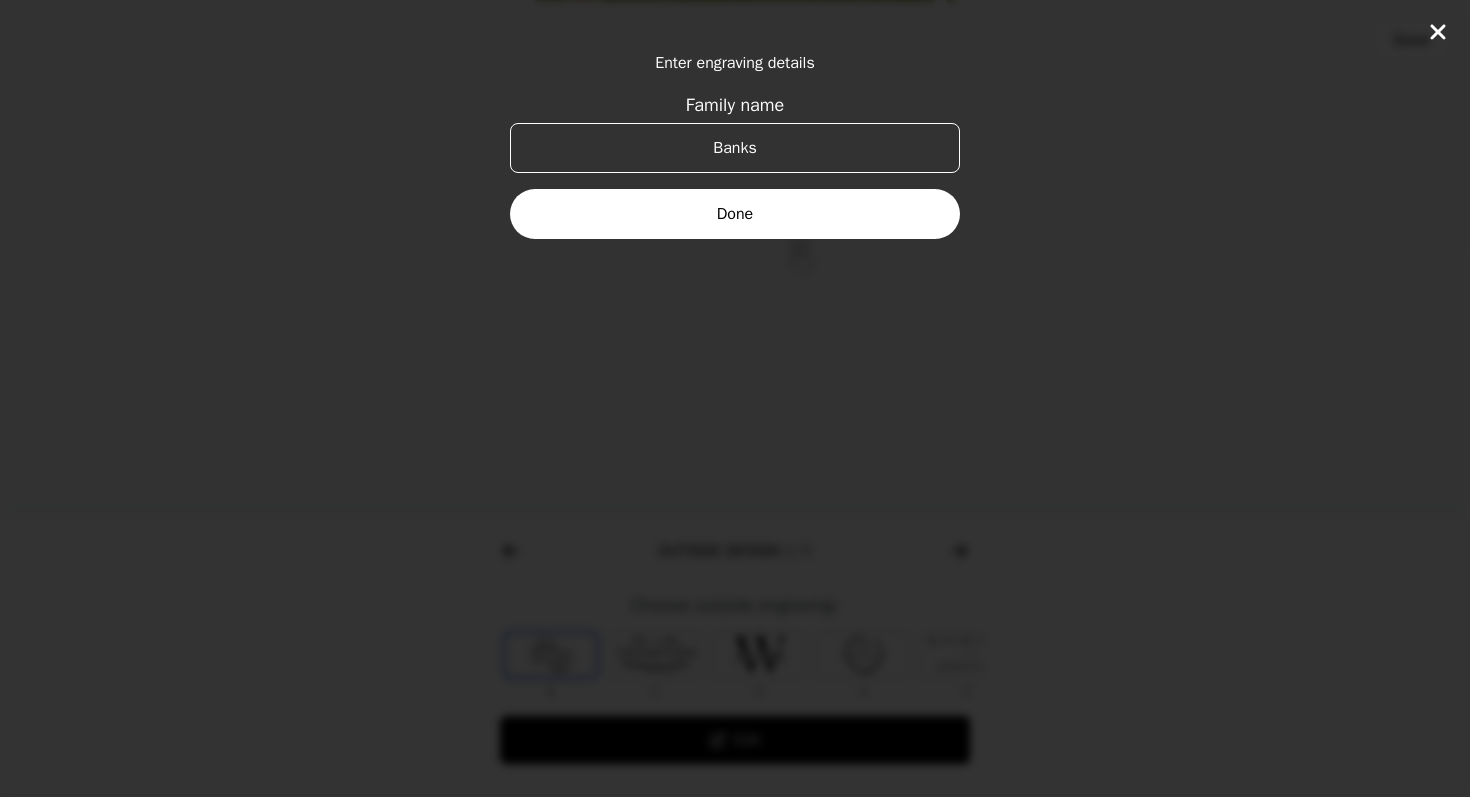 click on "Done" at bounding box center [735, 214] 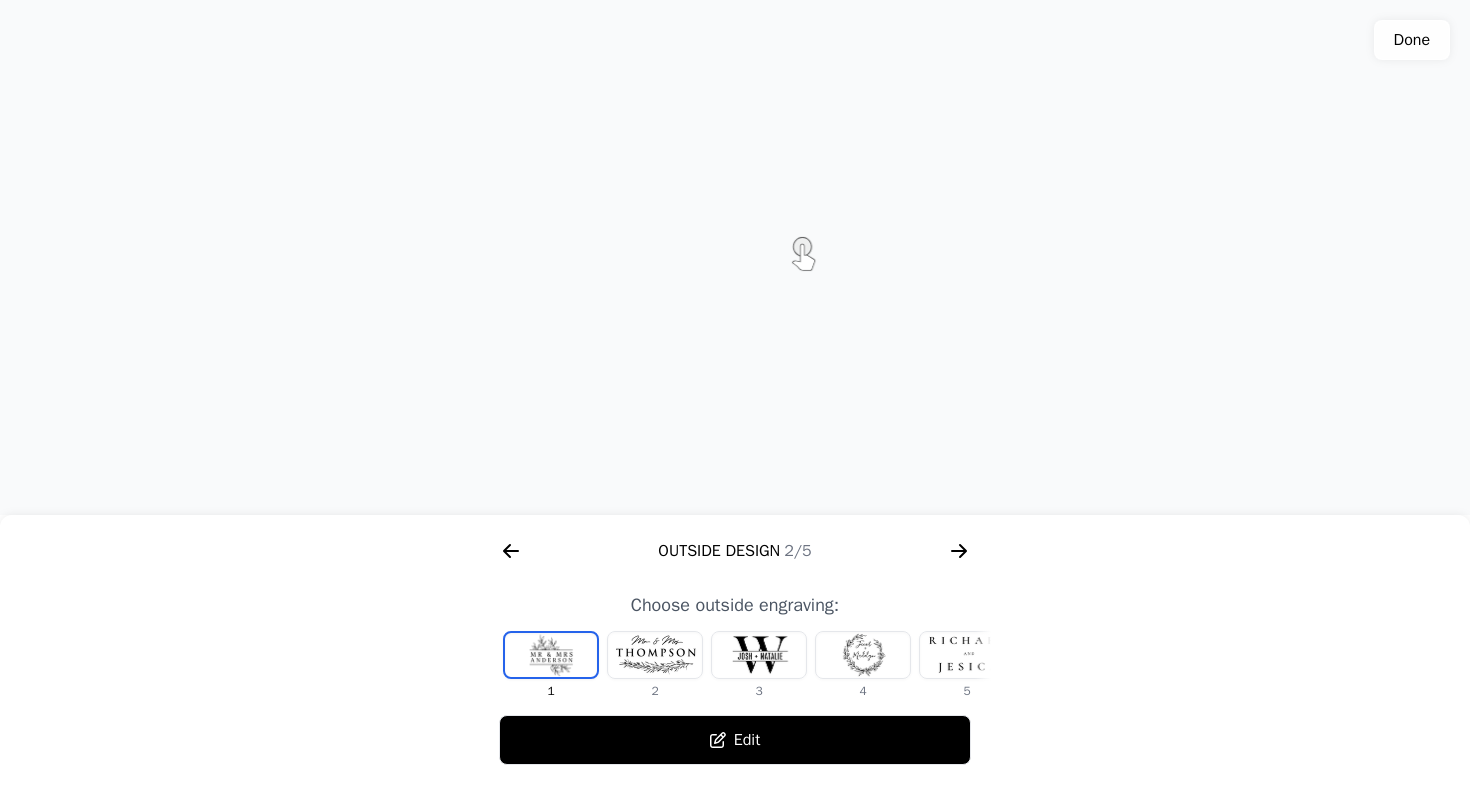 click at bounding box center [759, 655] 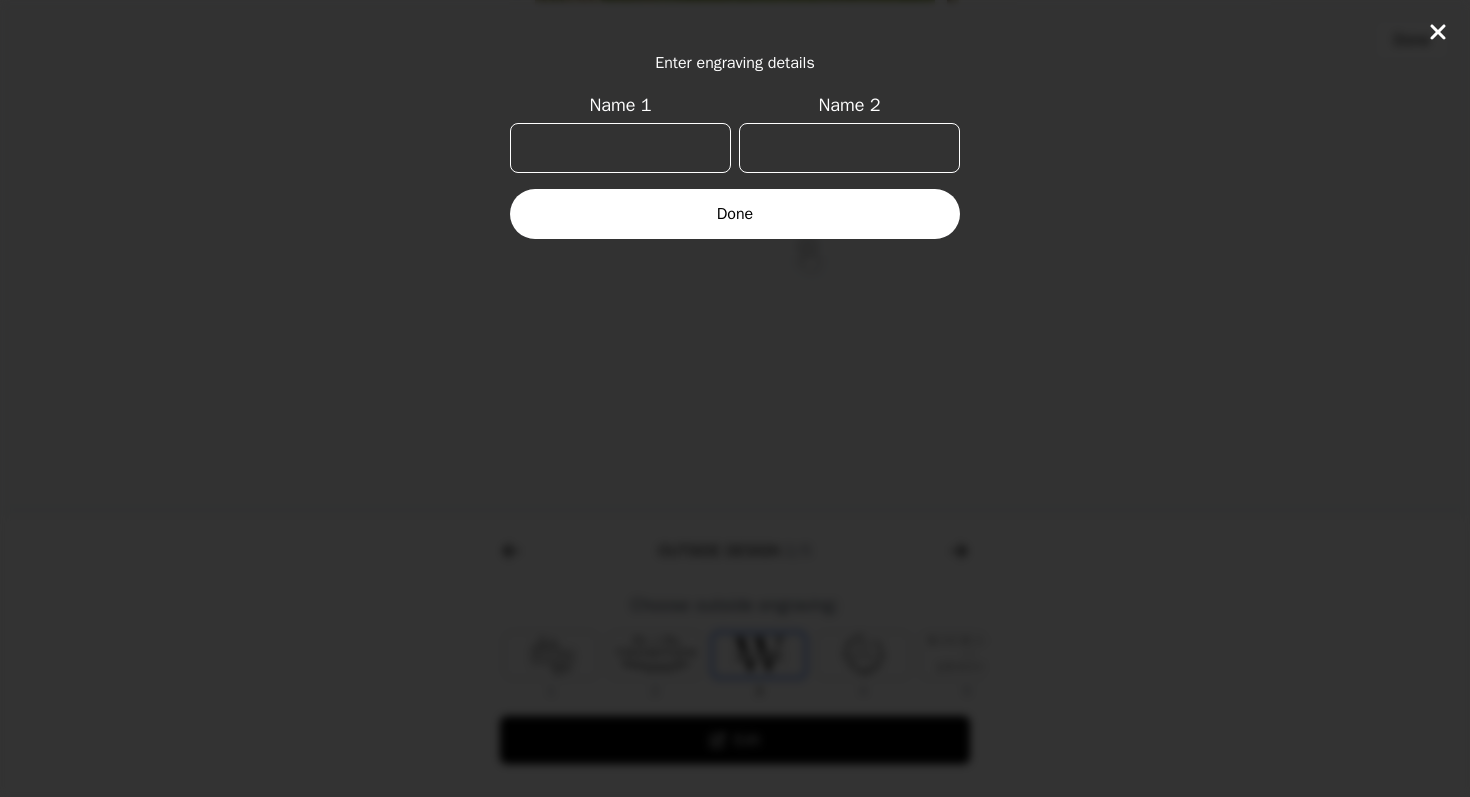 scroll, scrollTop: 0, scrollLeft: 24, axis: horizontal 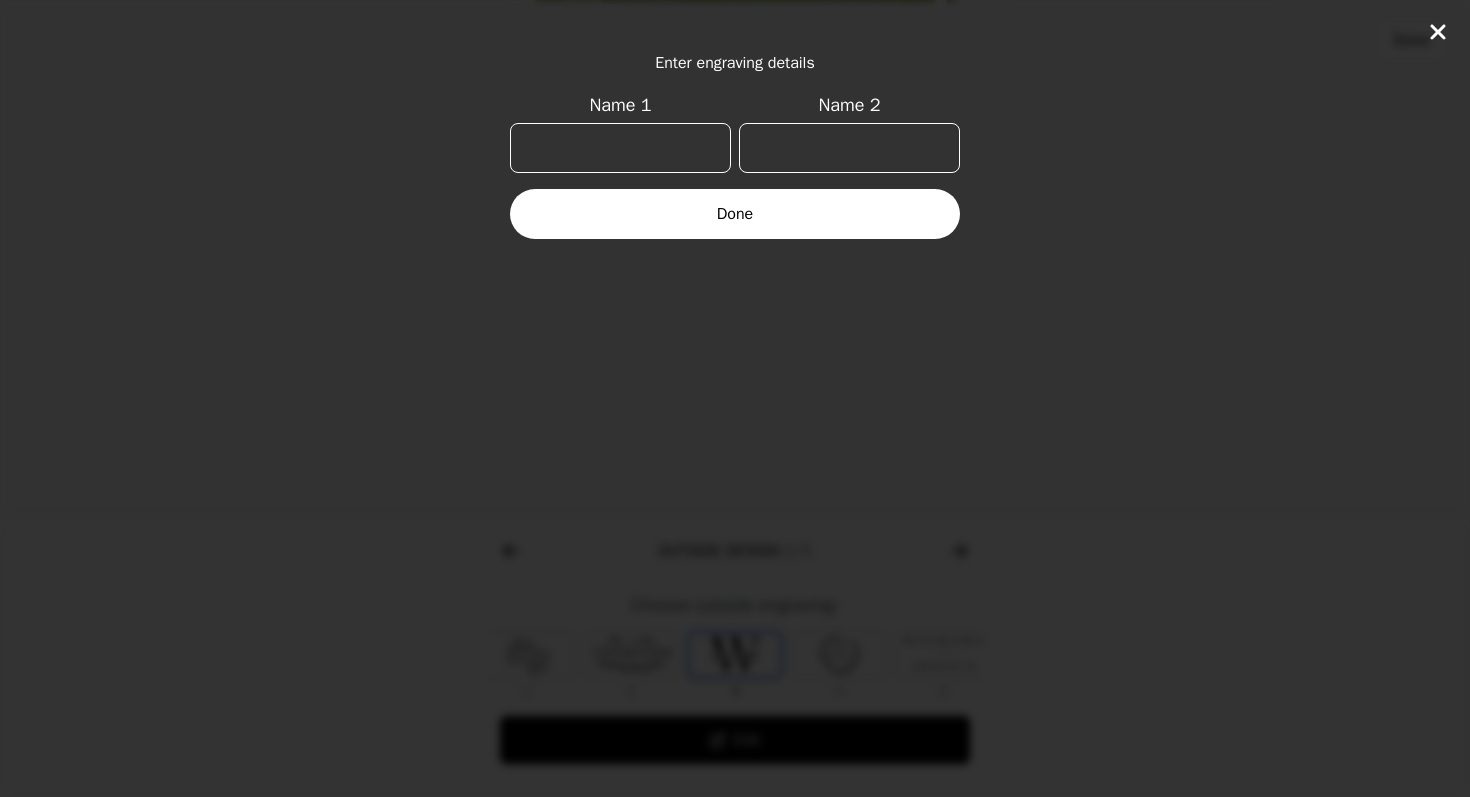 click on "Name 1" at bounding box center (620, 148) 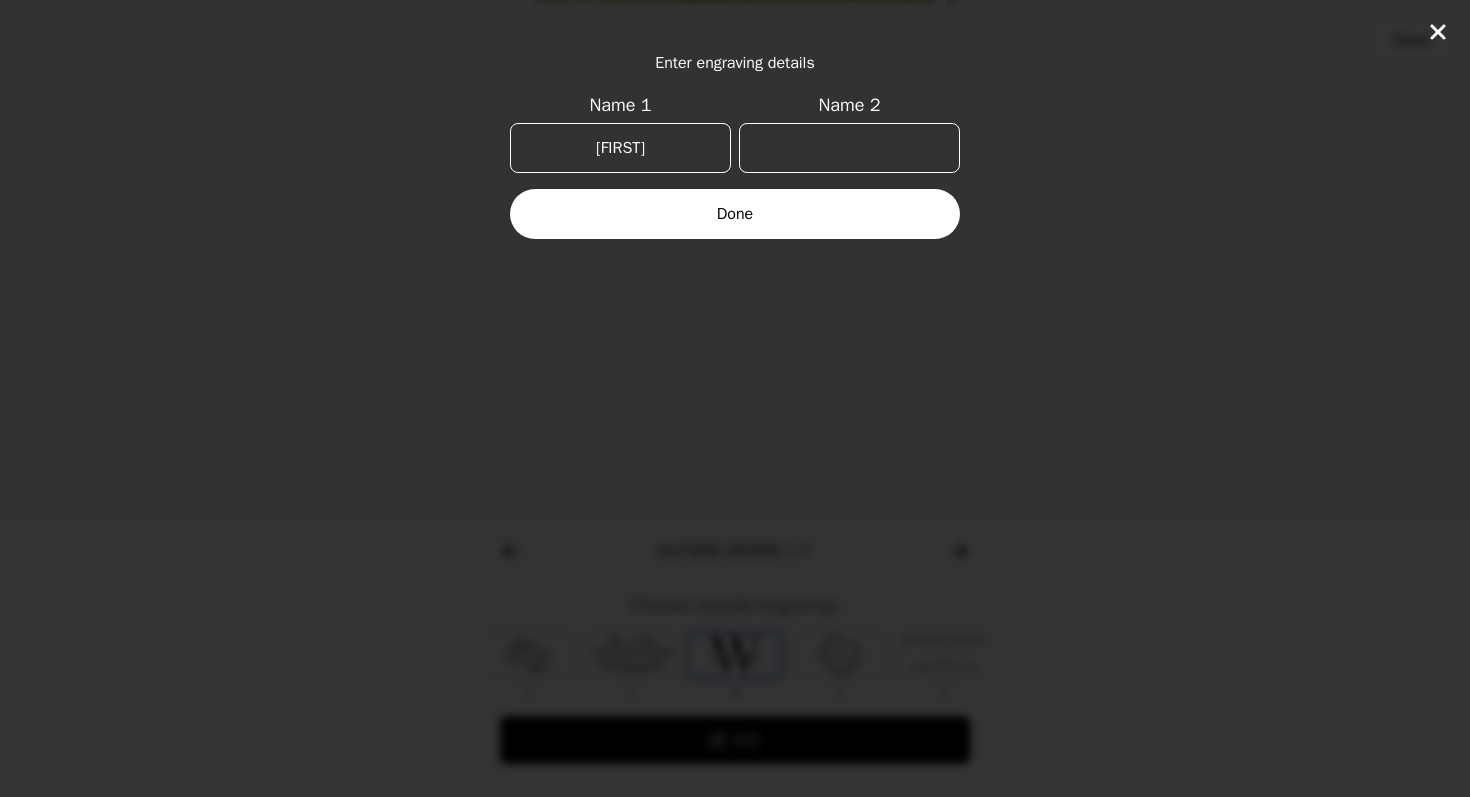 type on "[FIRST]" 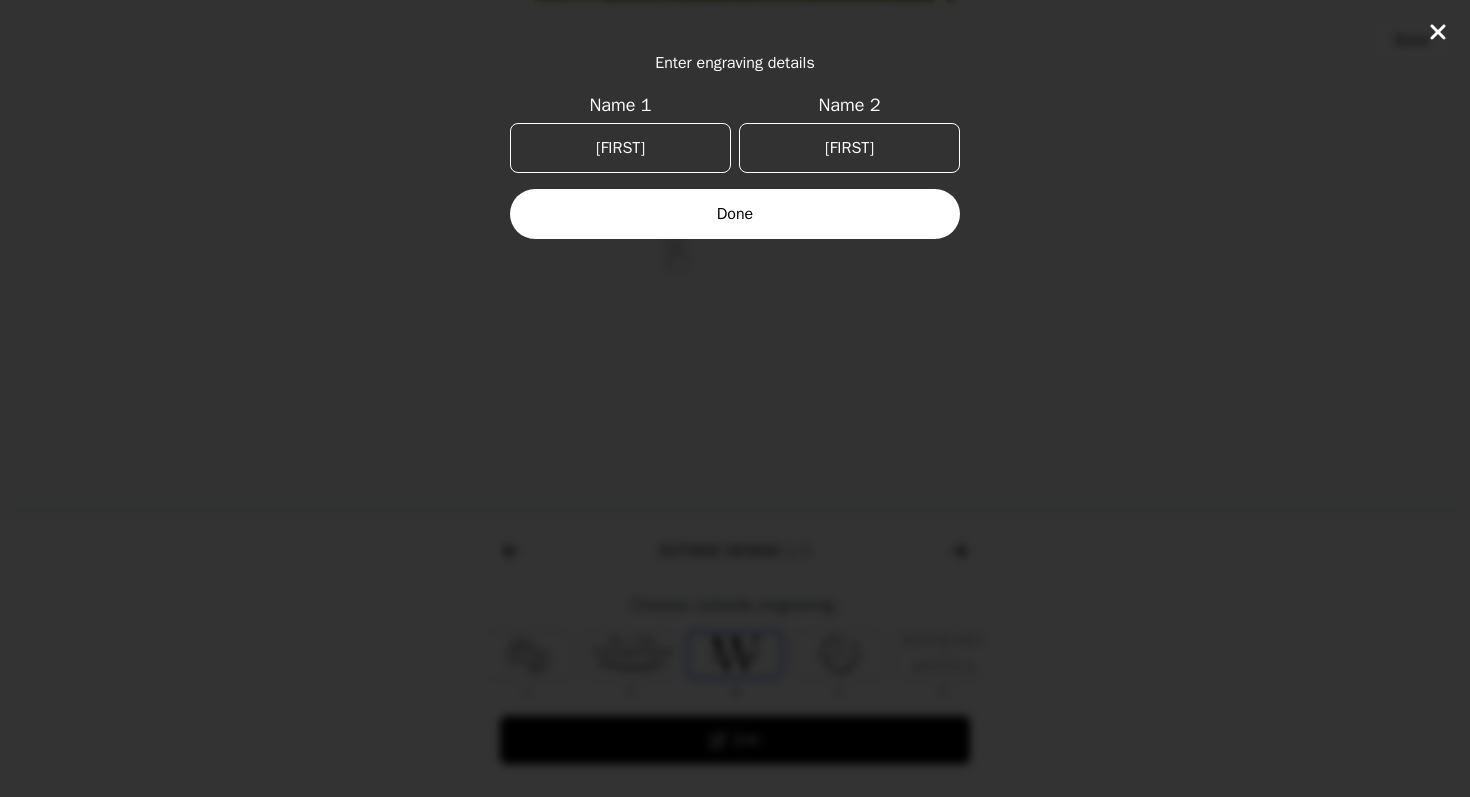 type on "[FIRST]" 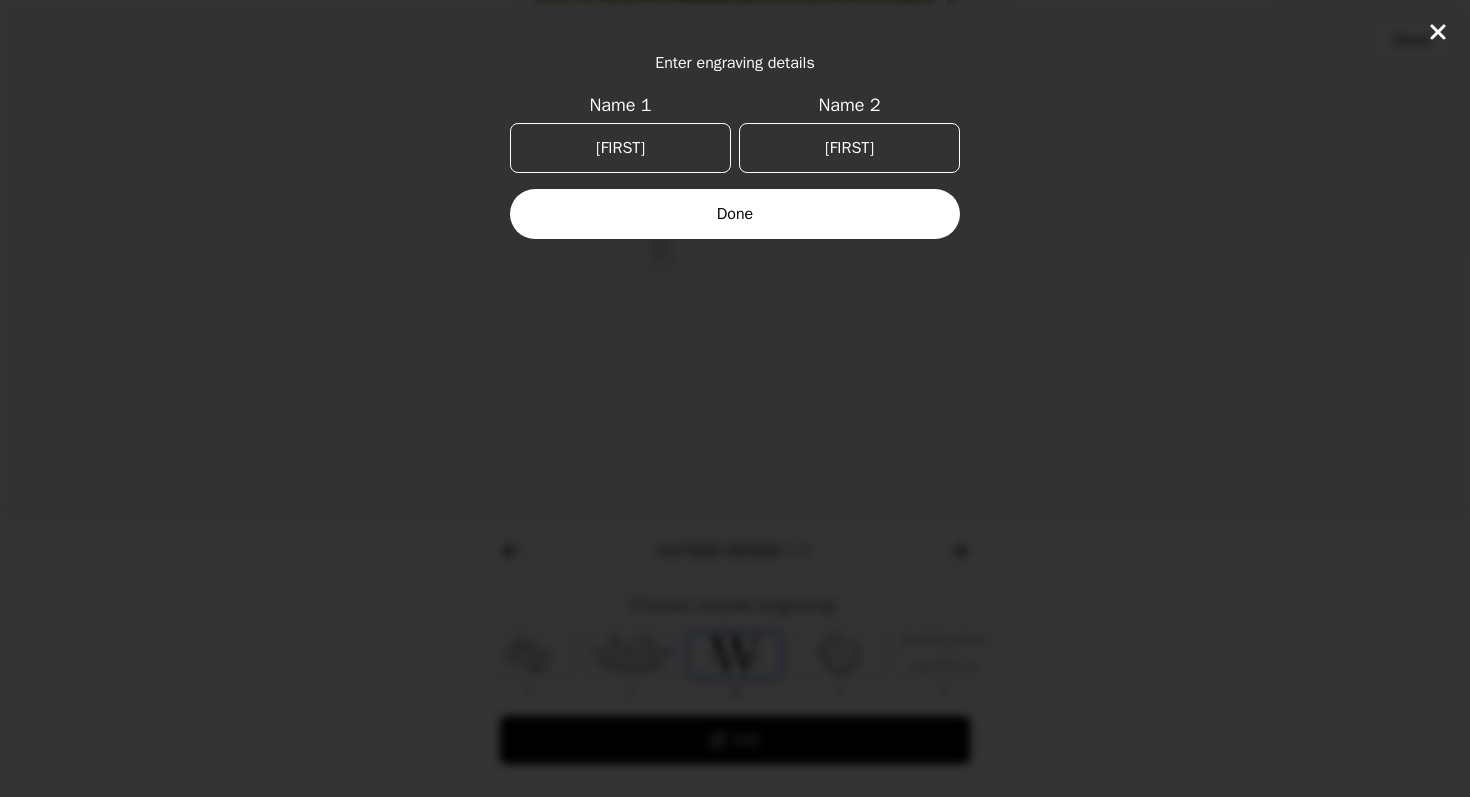 click on "Done" at bounding box center [735, 214] 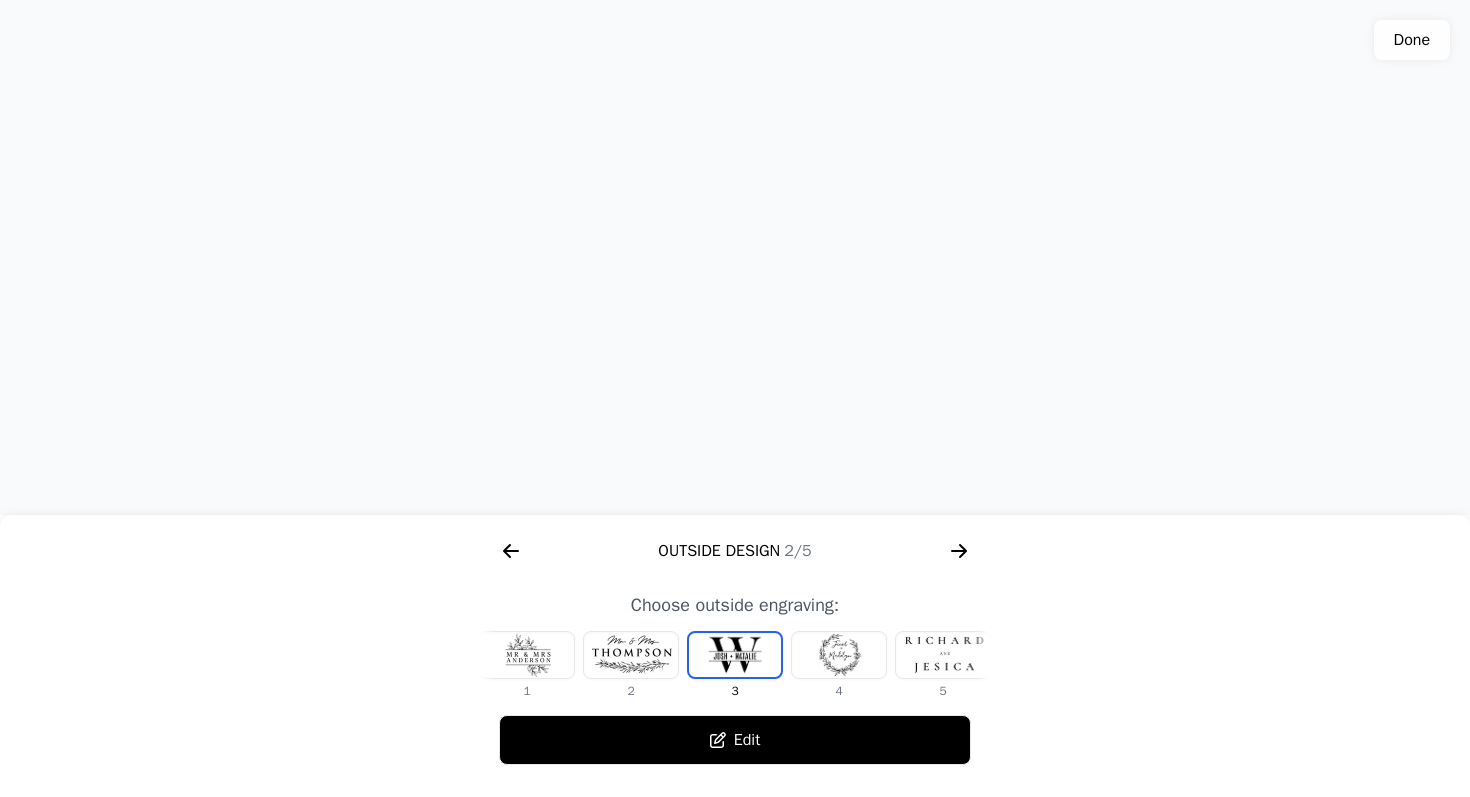 click at bounding box center (839, 655) 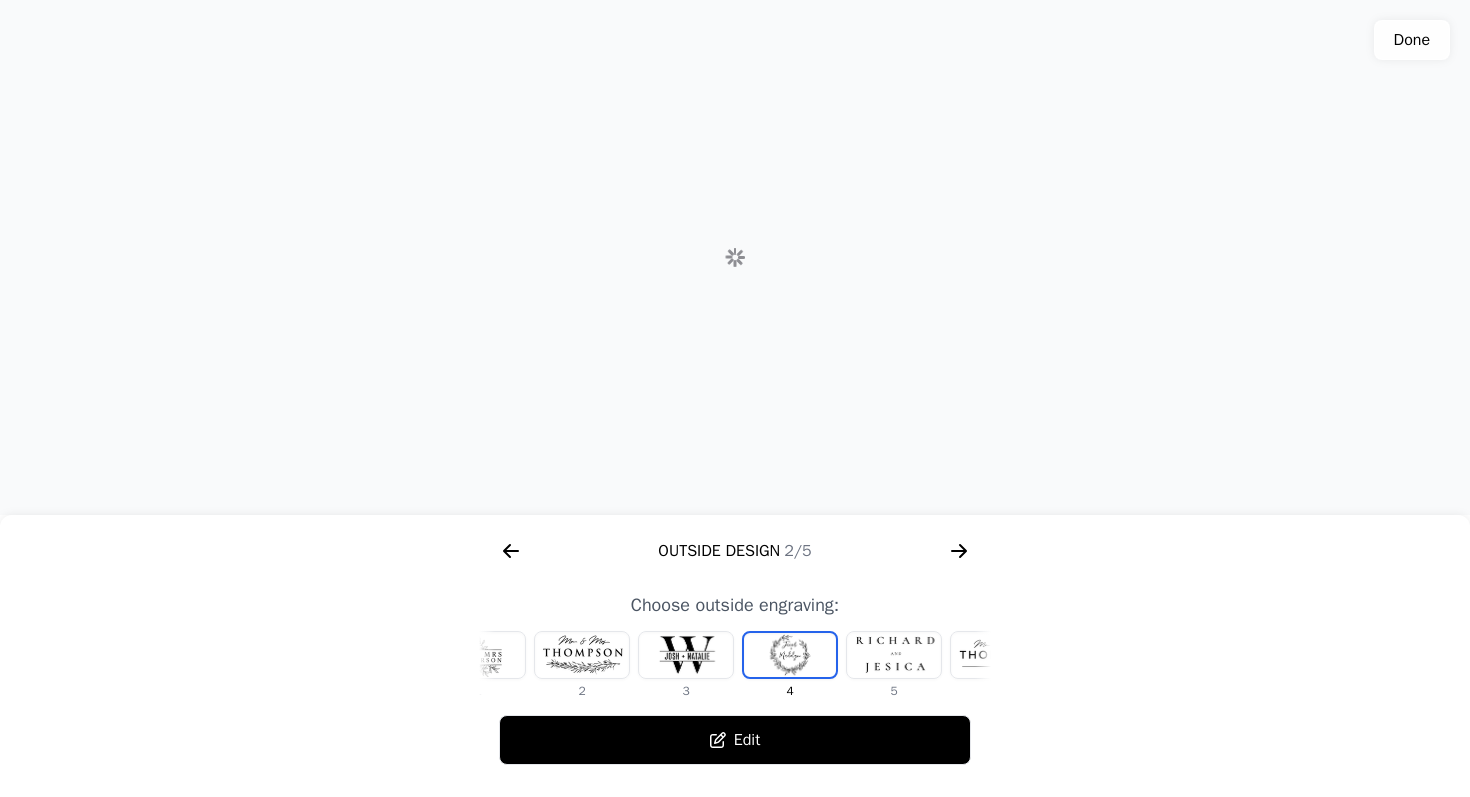 scroll, scrollTop: 0, scrollLeft: 128, axis: horizontal 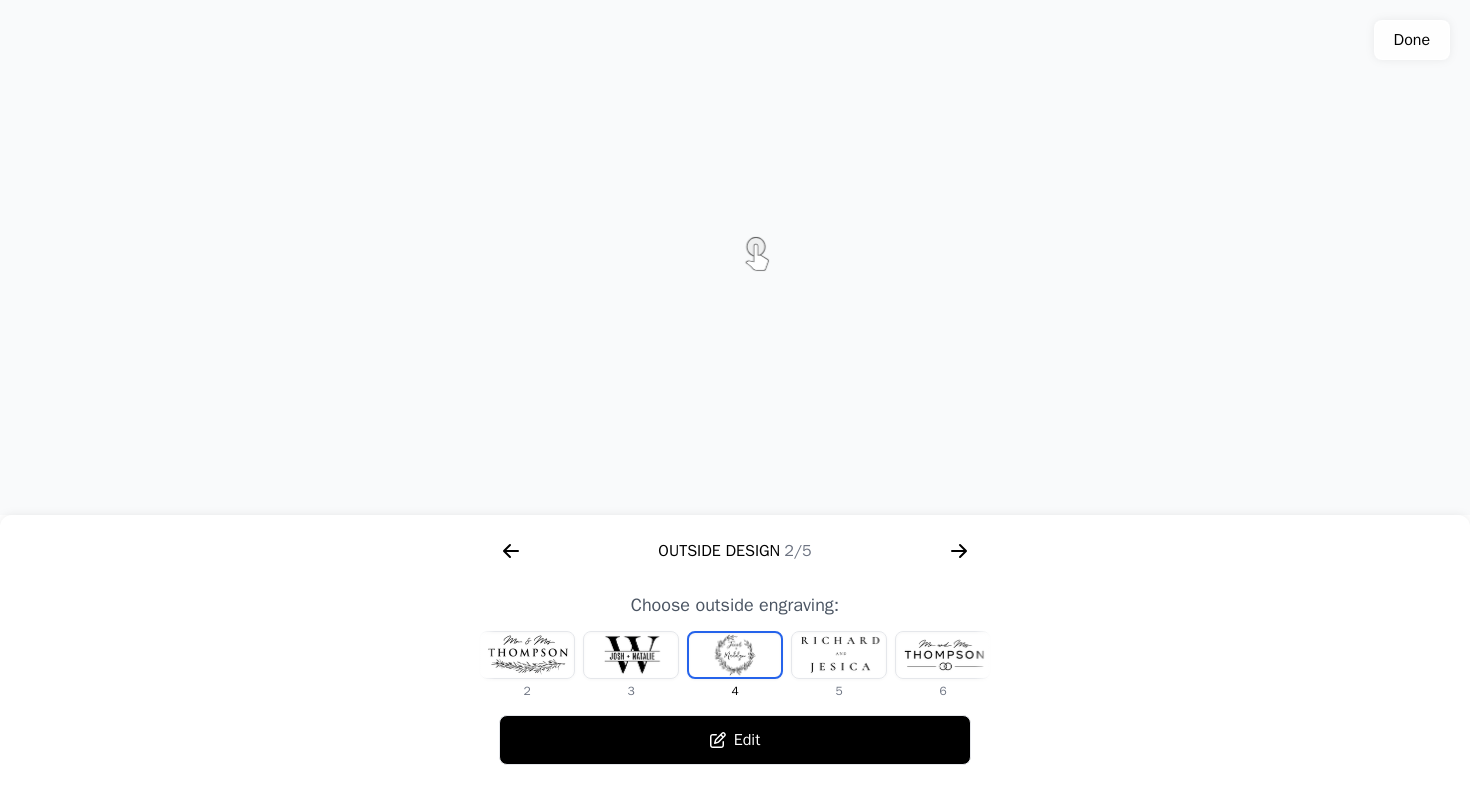 click at bounding box center (839, 655) 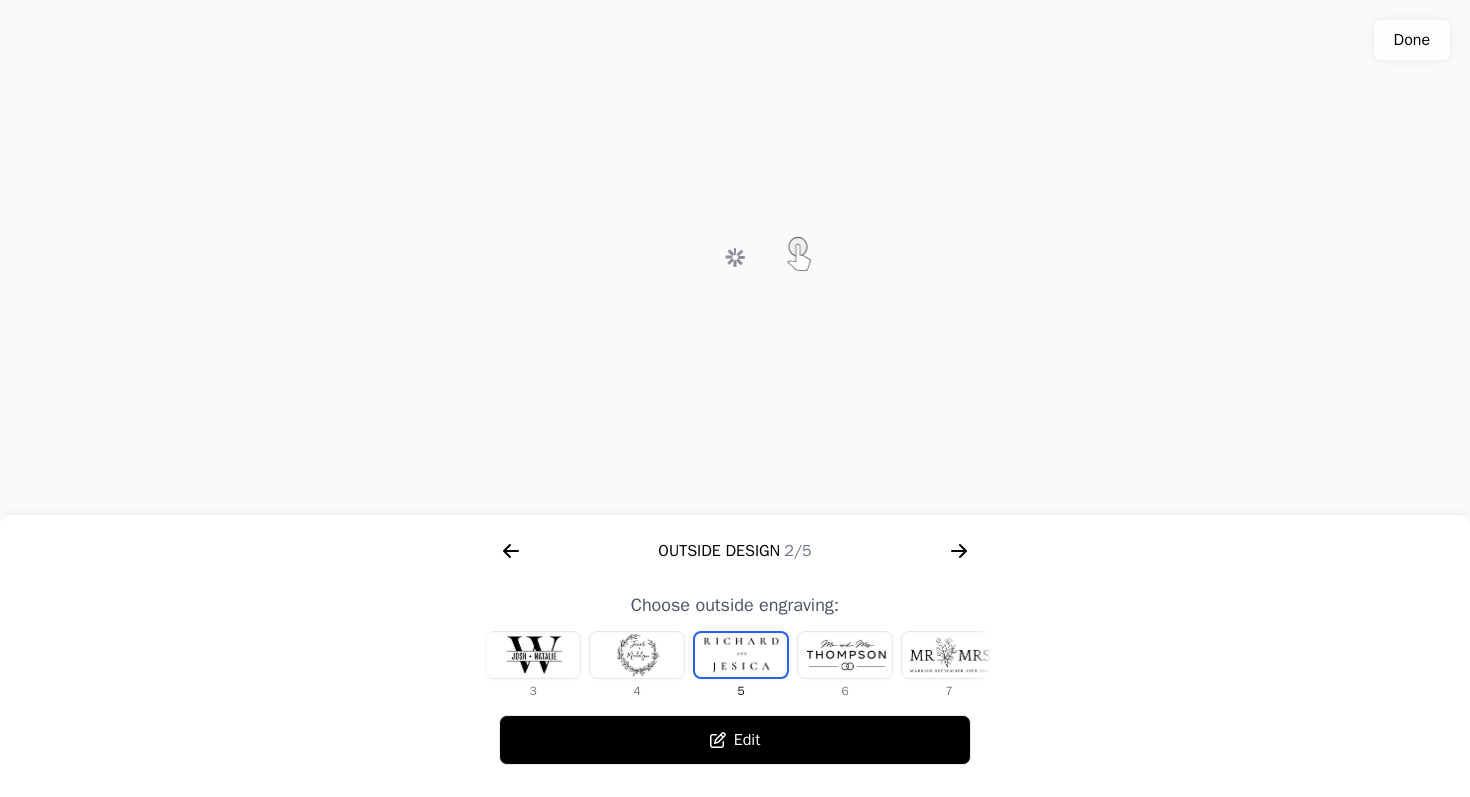 scroll, scrollTop: 0, scrollLeft: 232, axis: horizontal 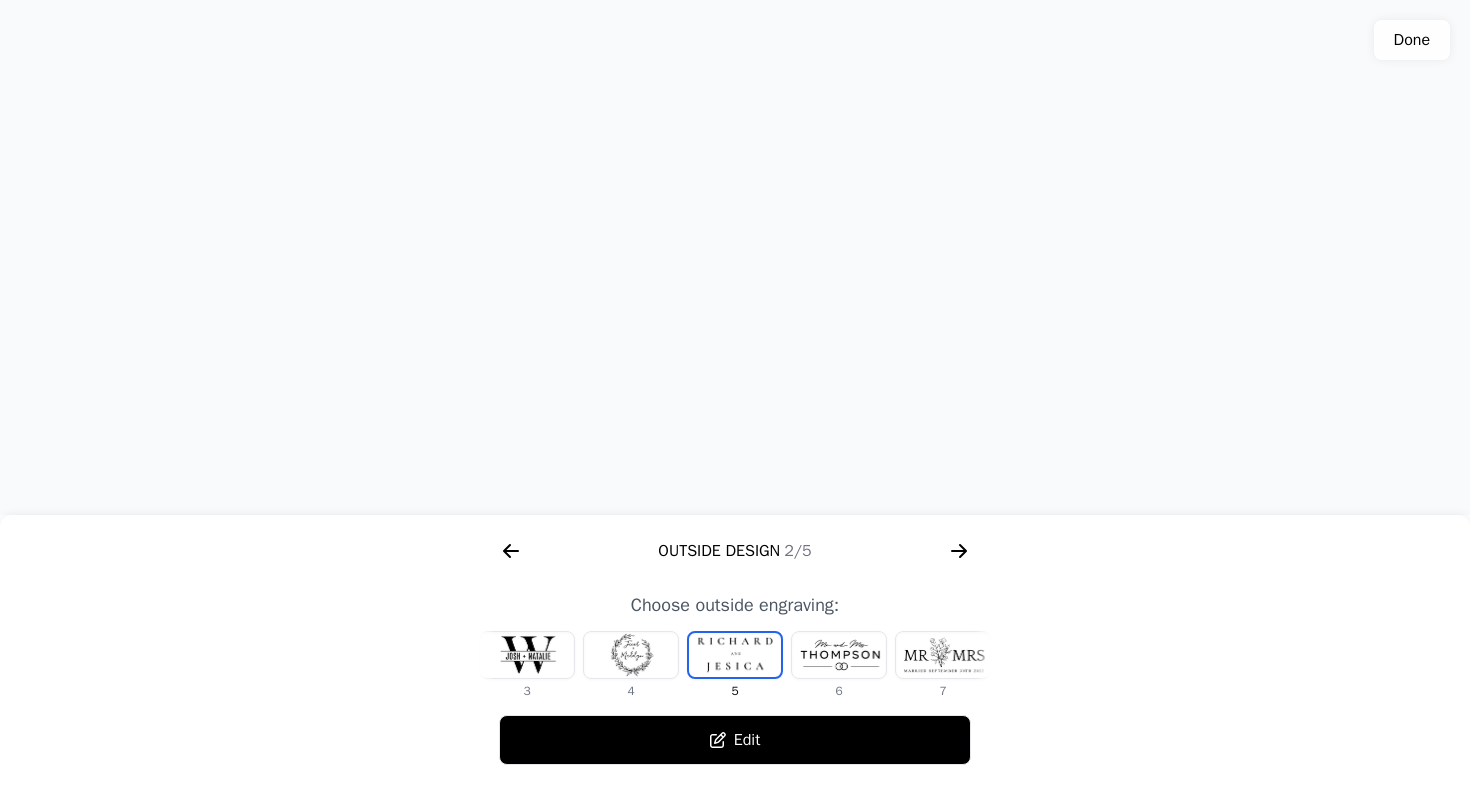 click at bounding box center [839, 655] 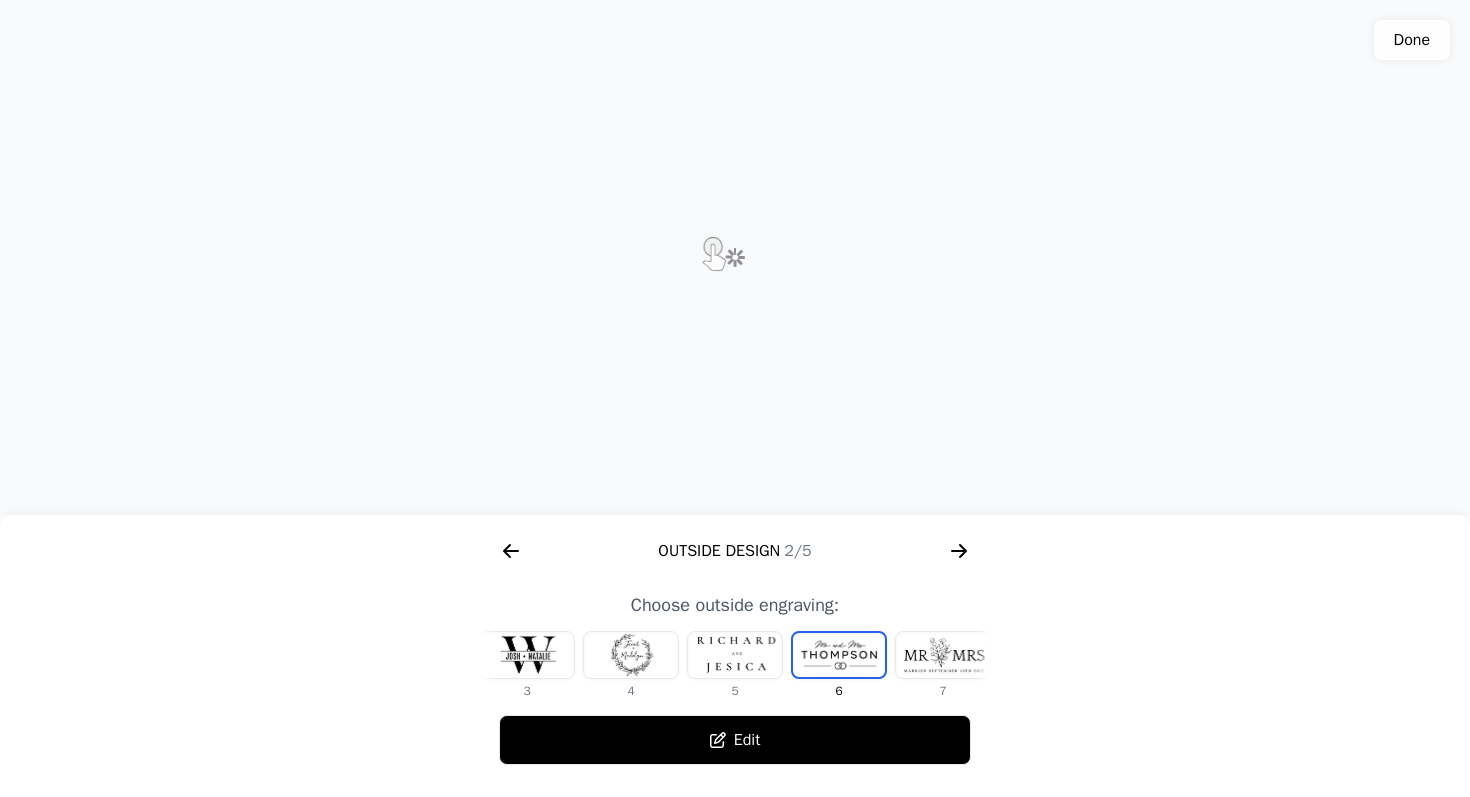 scroll, scrollTop: 0, scrollLeft: 336, axis: horizontal 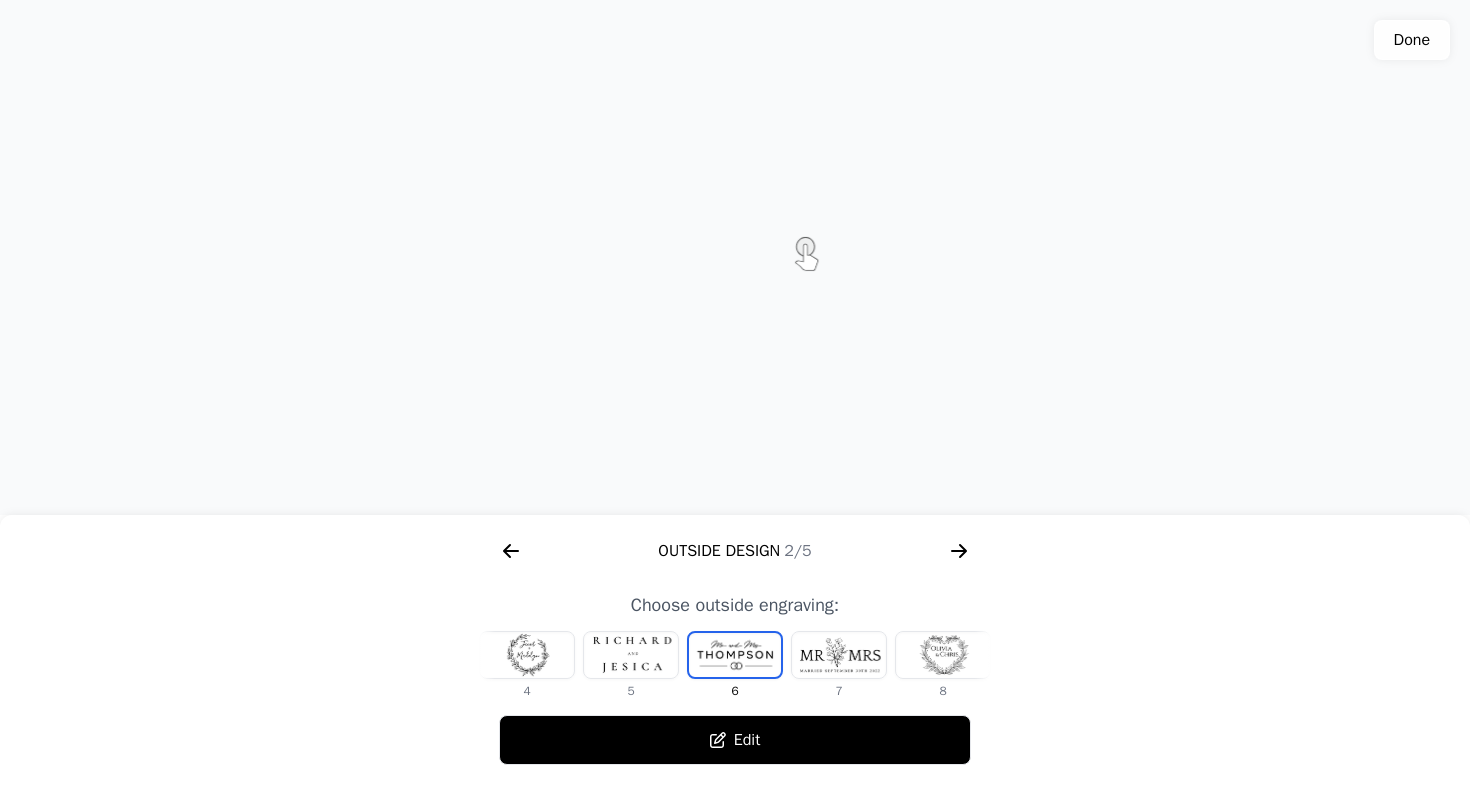 click at bounding box center [839, 655] 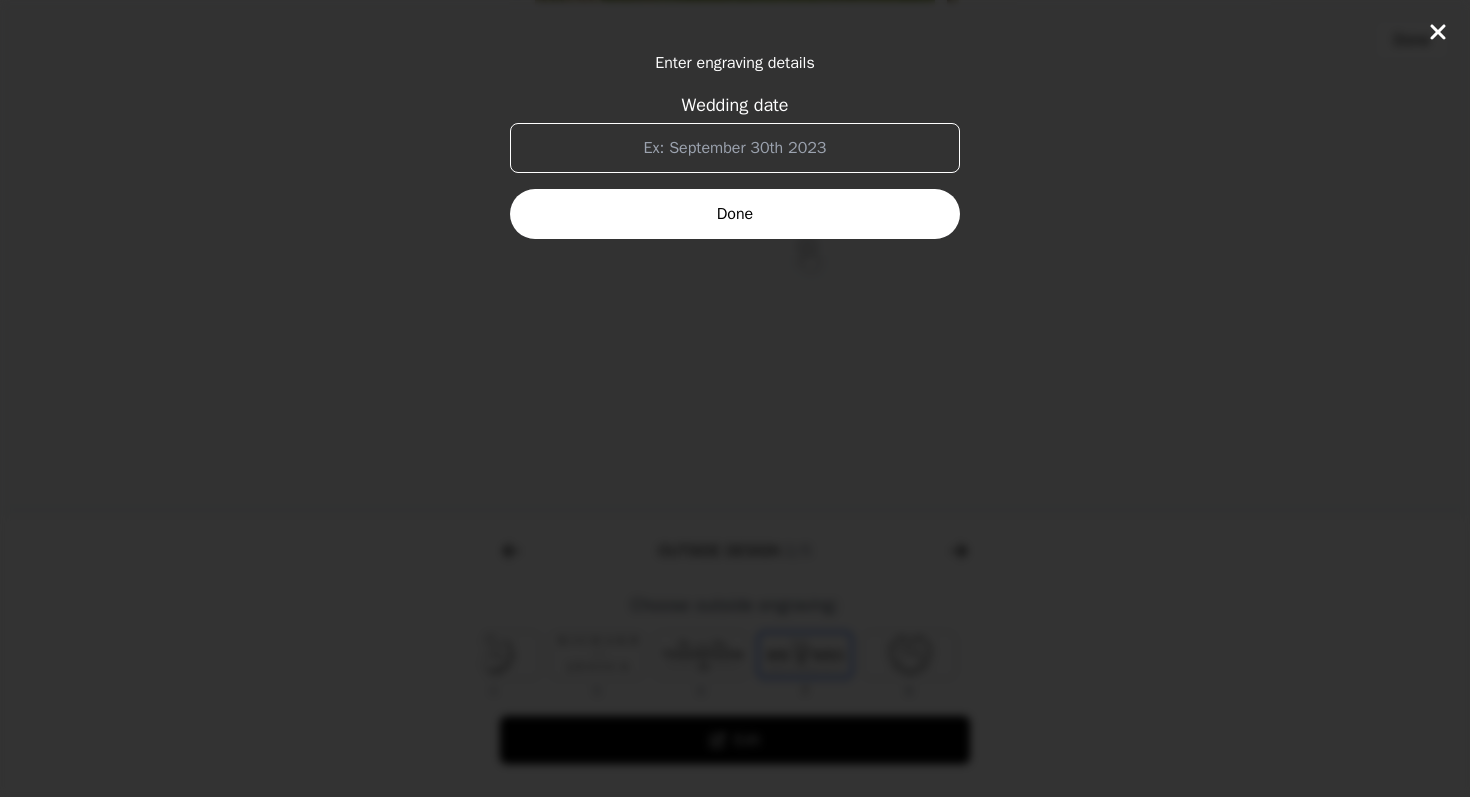 scroll, scrollTop: 0, scrollLeft: 372, axis: horizontal 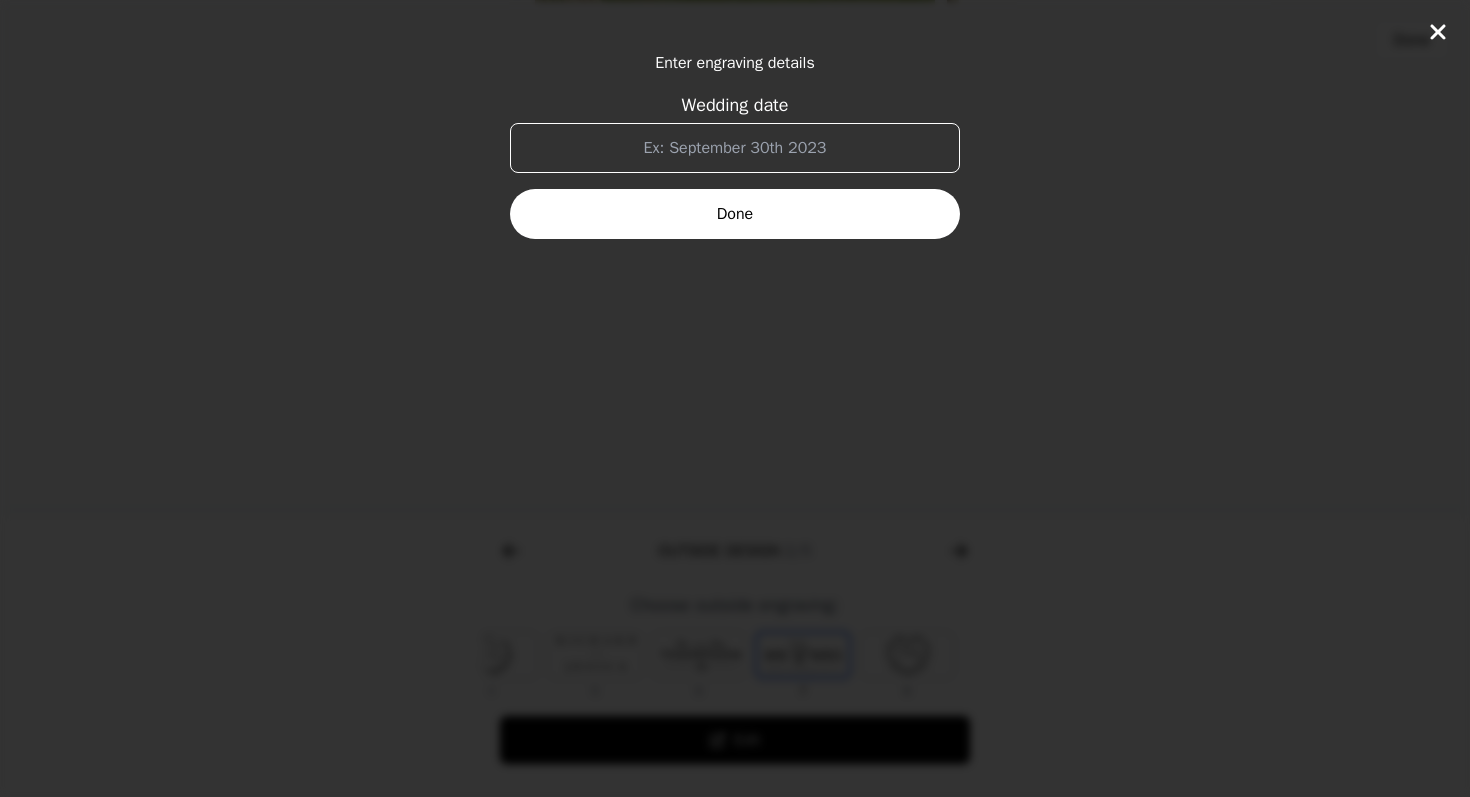 click on "Wedding date" at bounding box center (735, 148) 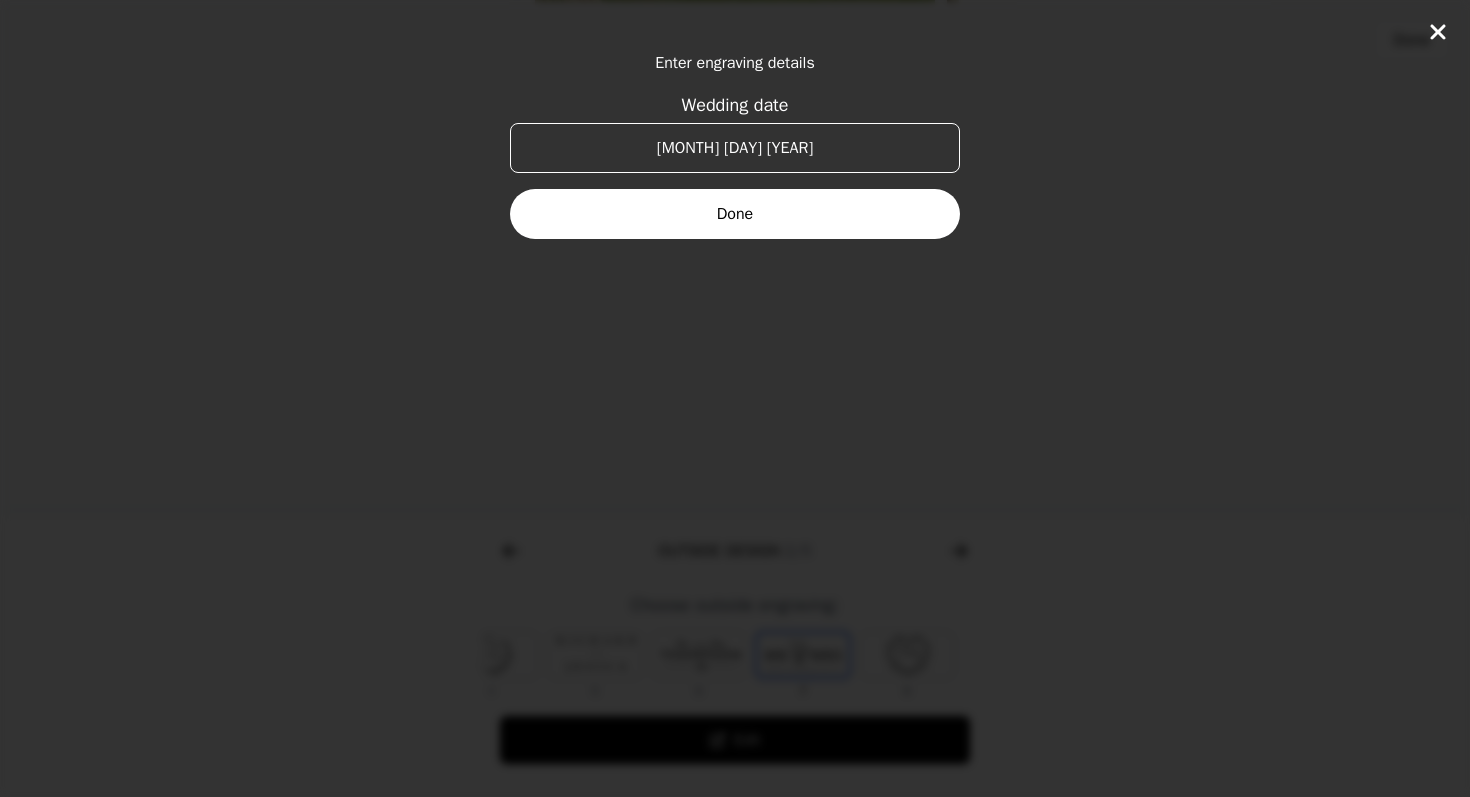 type on "[MONTH] [DAY] [YEAR]" 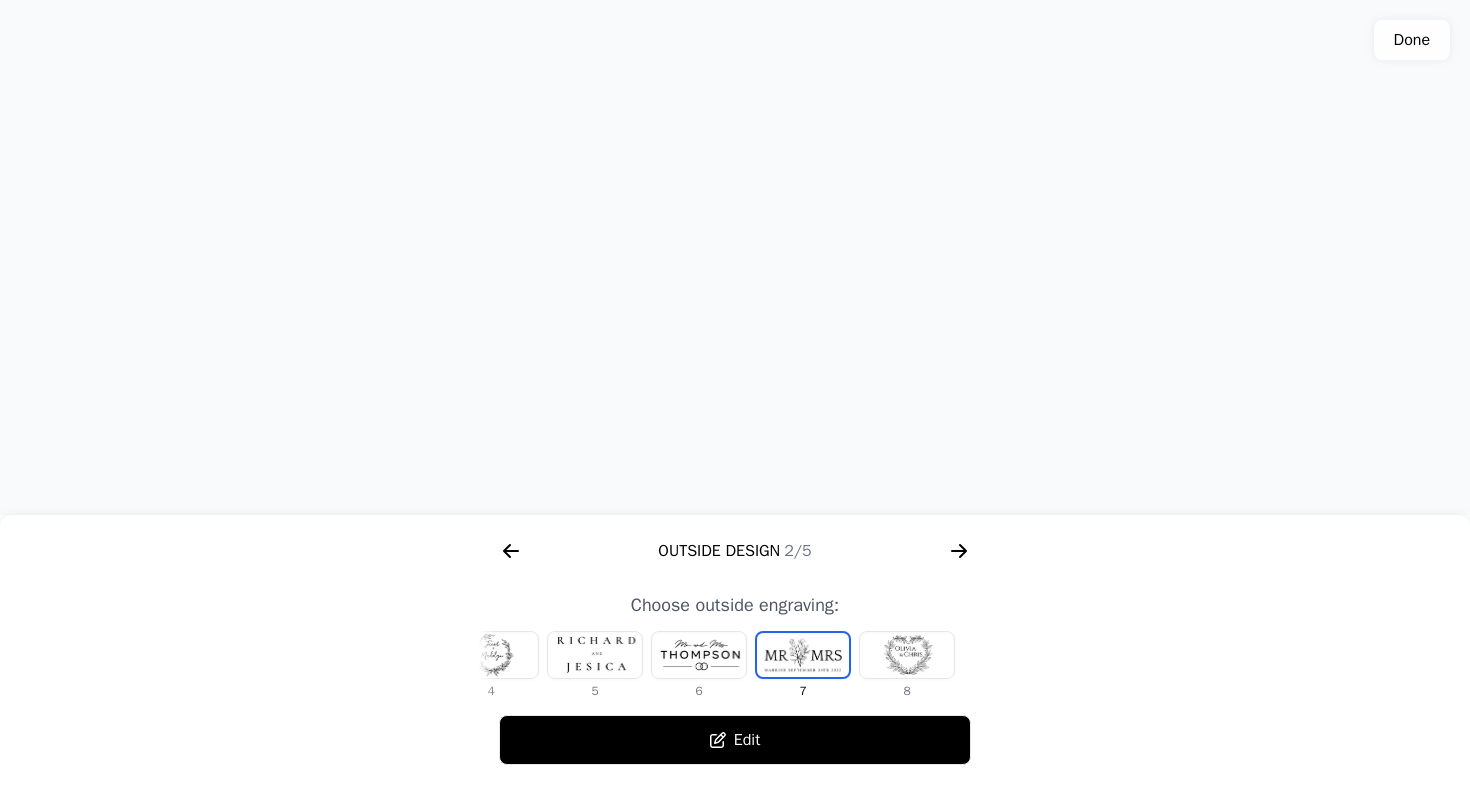 click at bounding box center [907, 655] 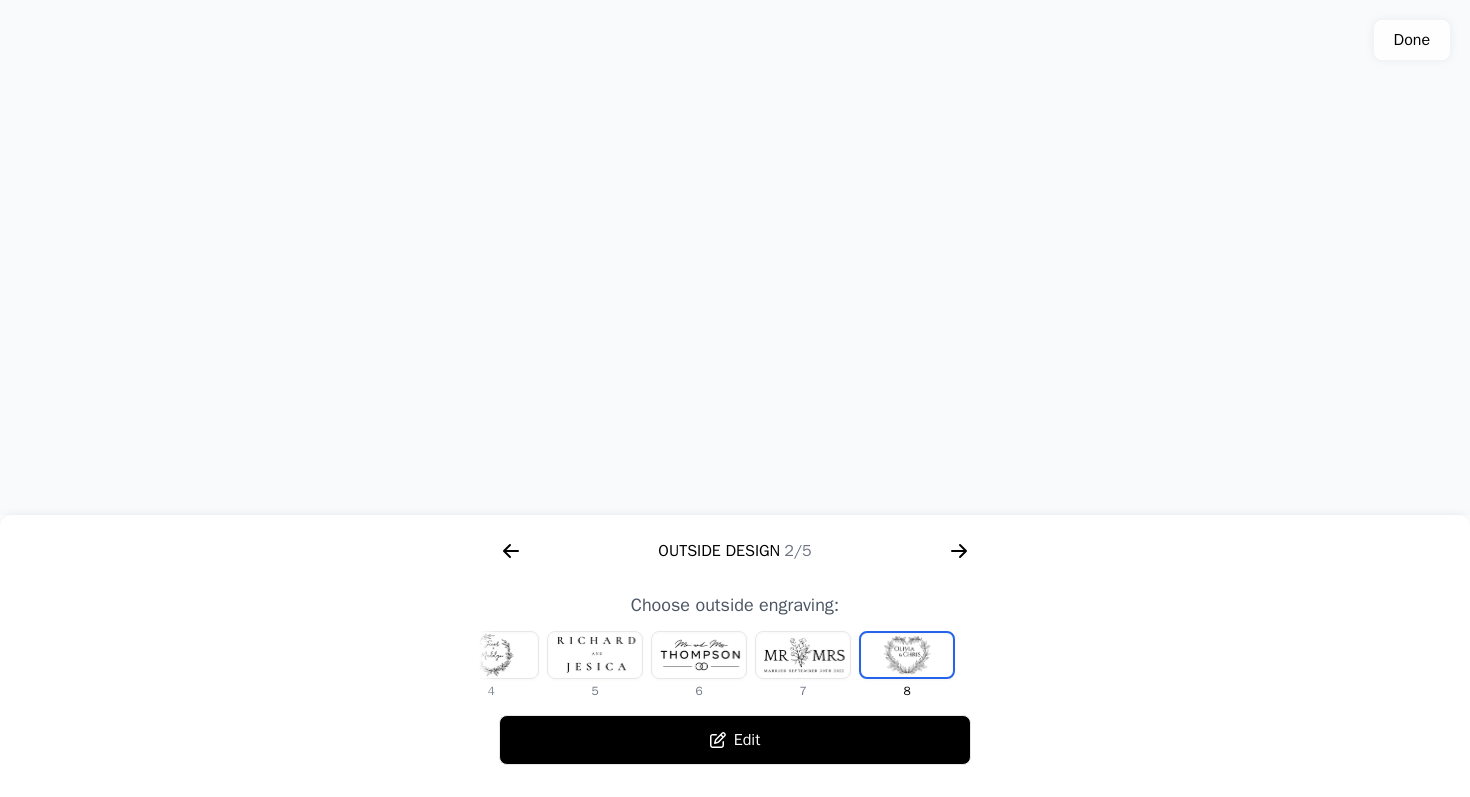 click 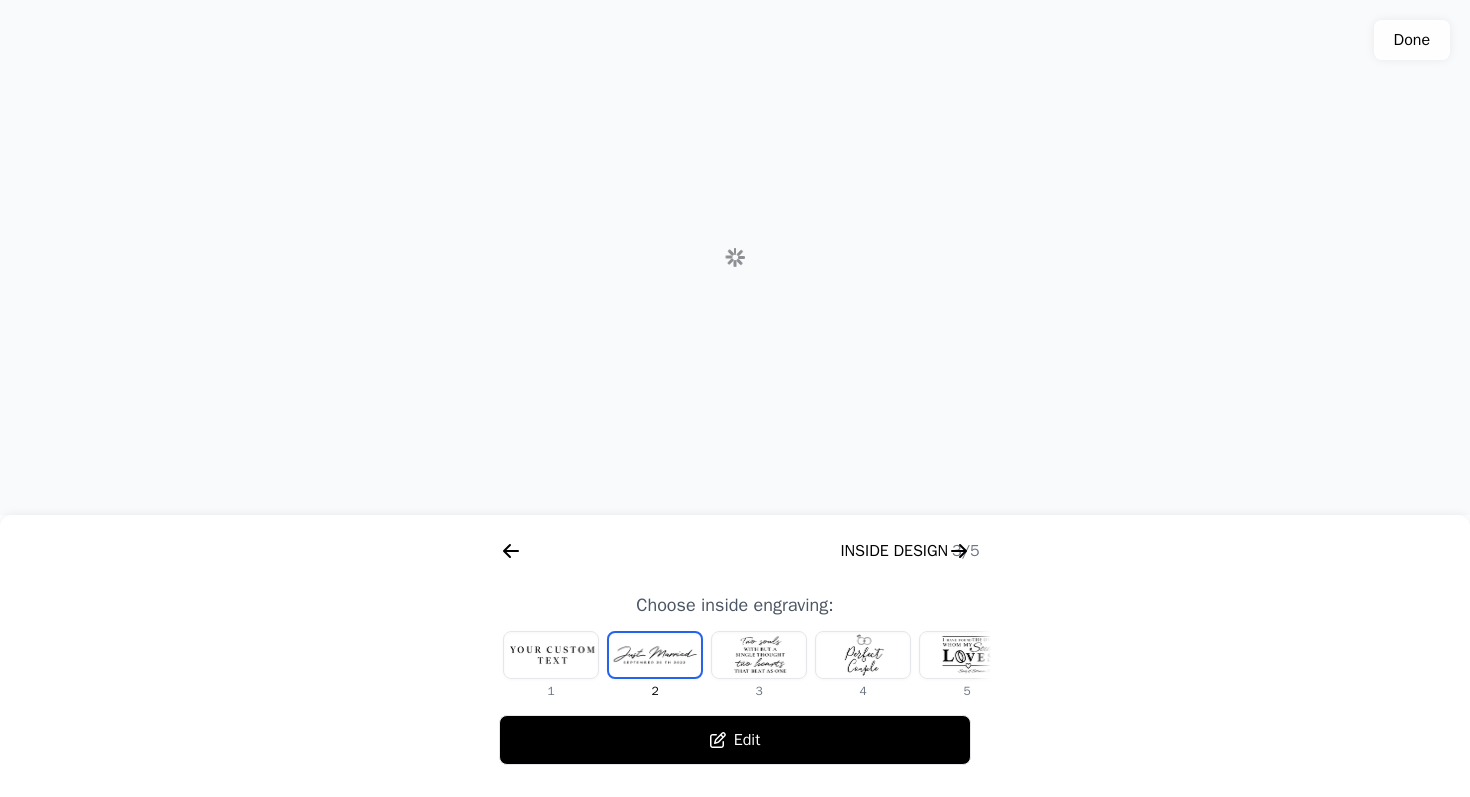 scroll, scrollTop: 0, scrollLeft: 1280, axis: horizontal 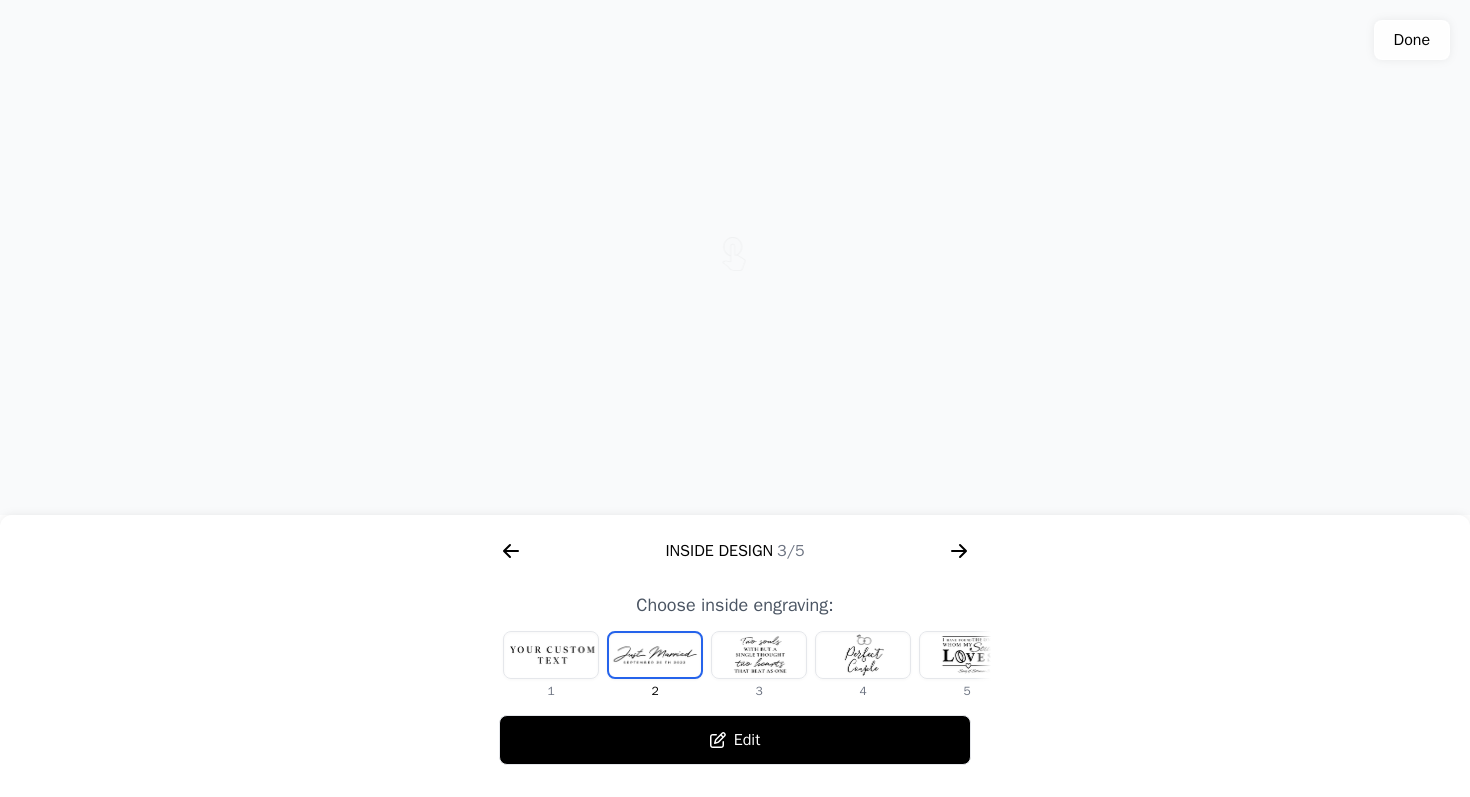 click at bounding box center [759, 655] 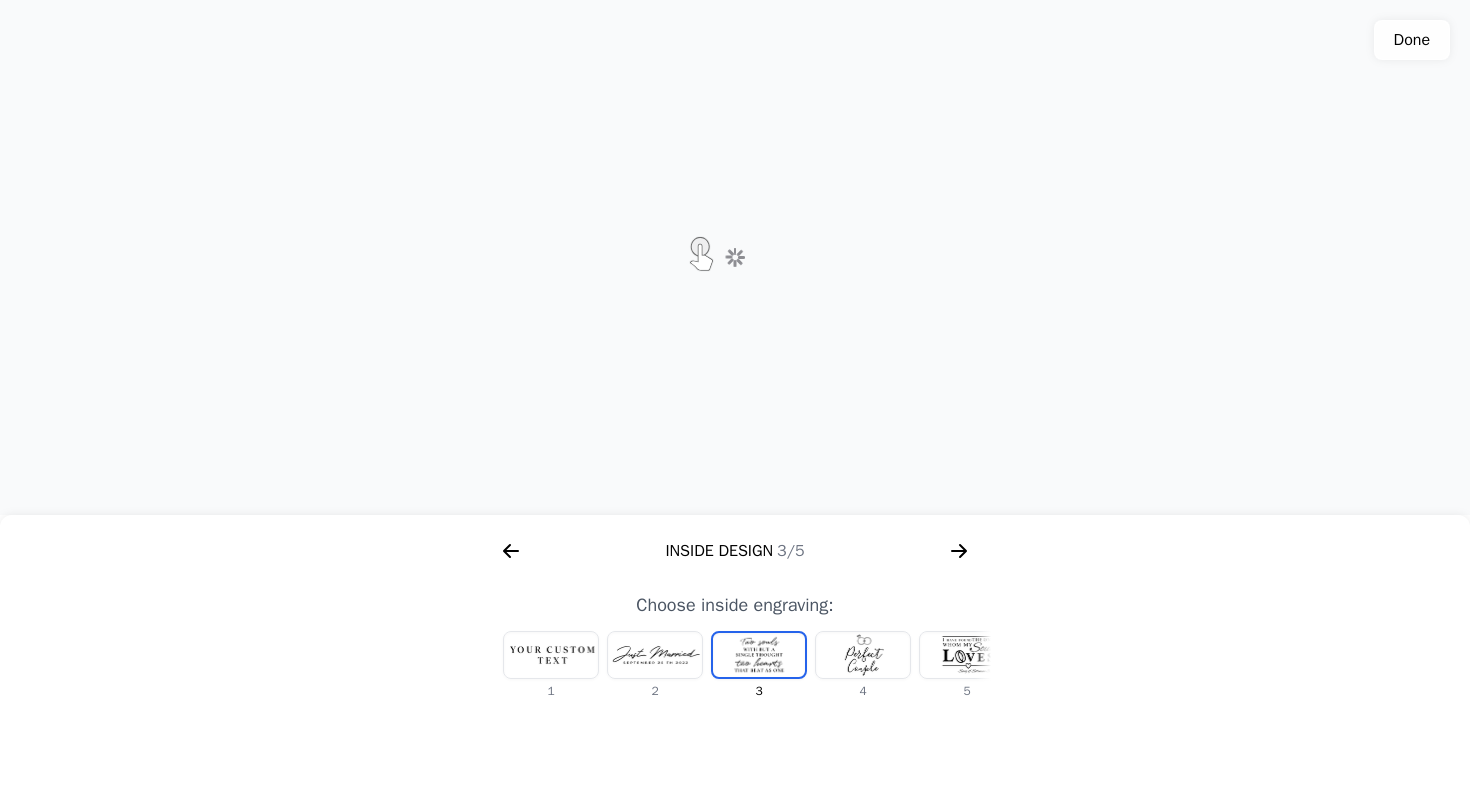 scroll, scrollTop: 0, scrollLeft: 24, axis: horizontal 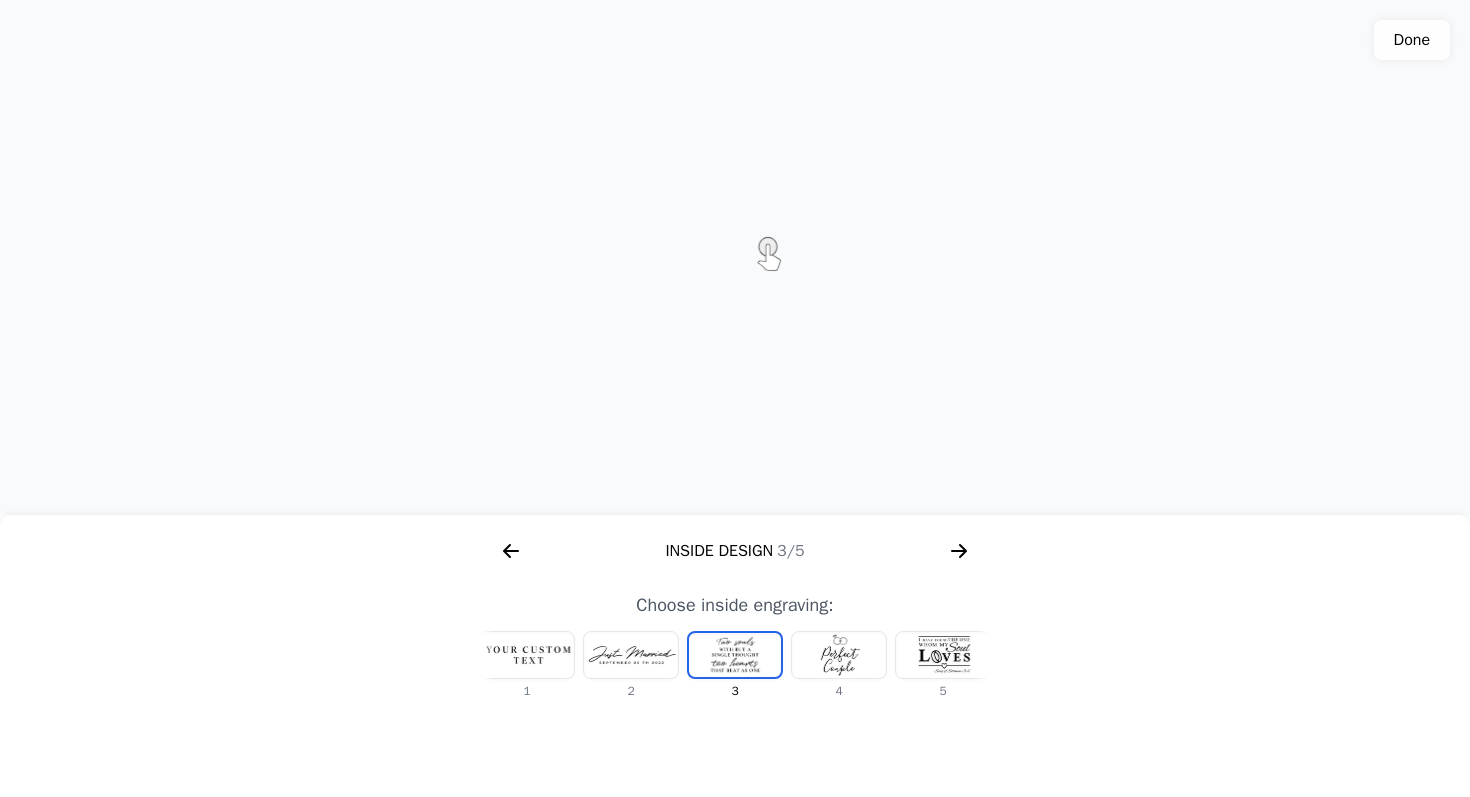 click at bounding box center (839, 655) 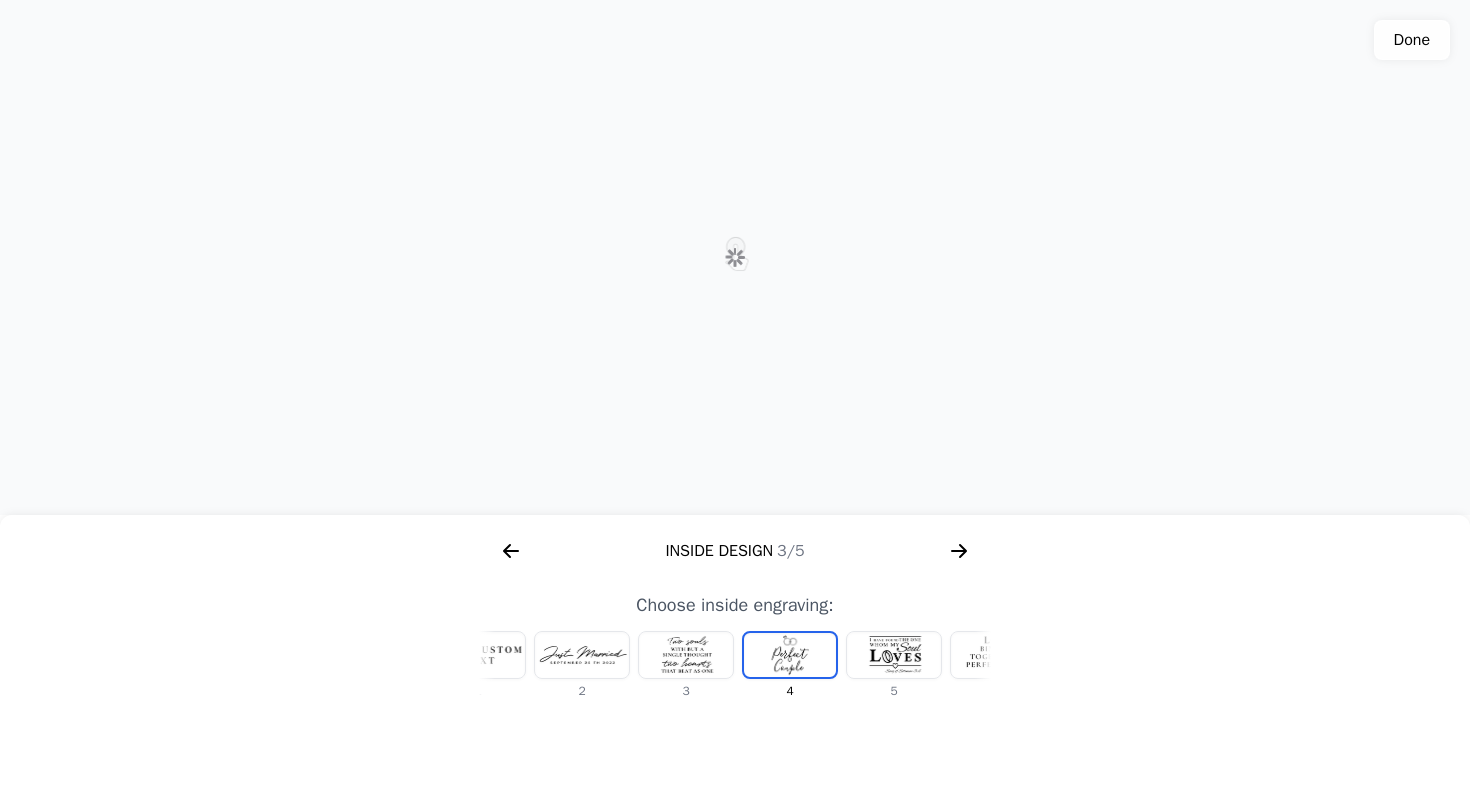 scroll, scrollTop: 0, scrollLeft: 128, axis: horizontal 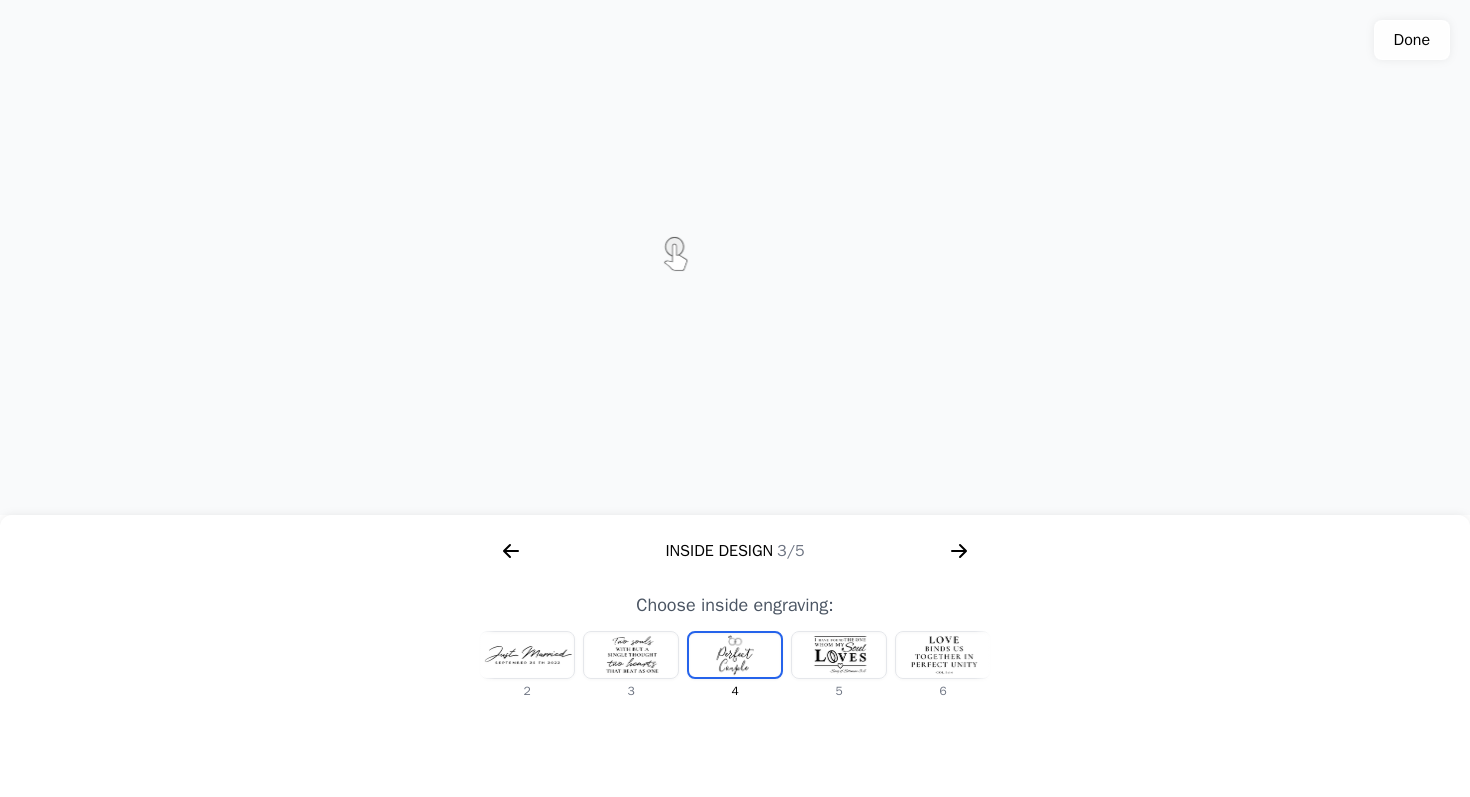 click at bounding box center [839, 655] 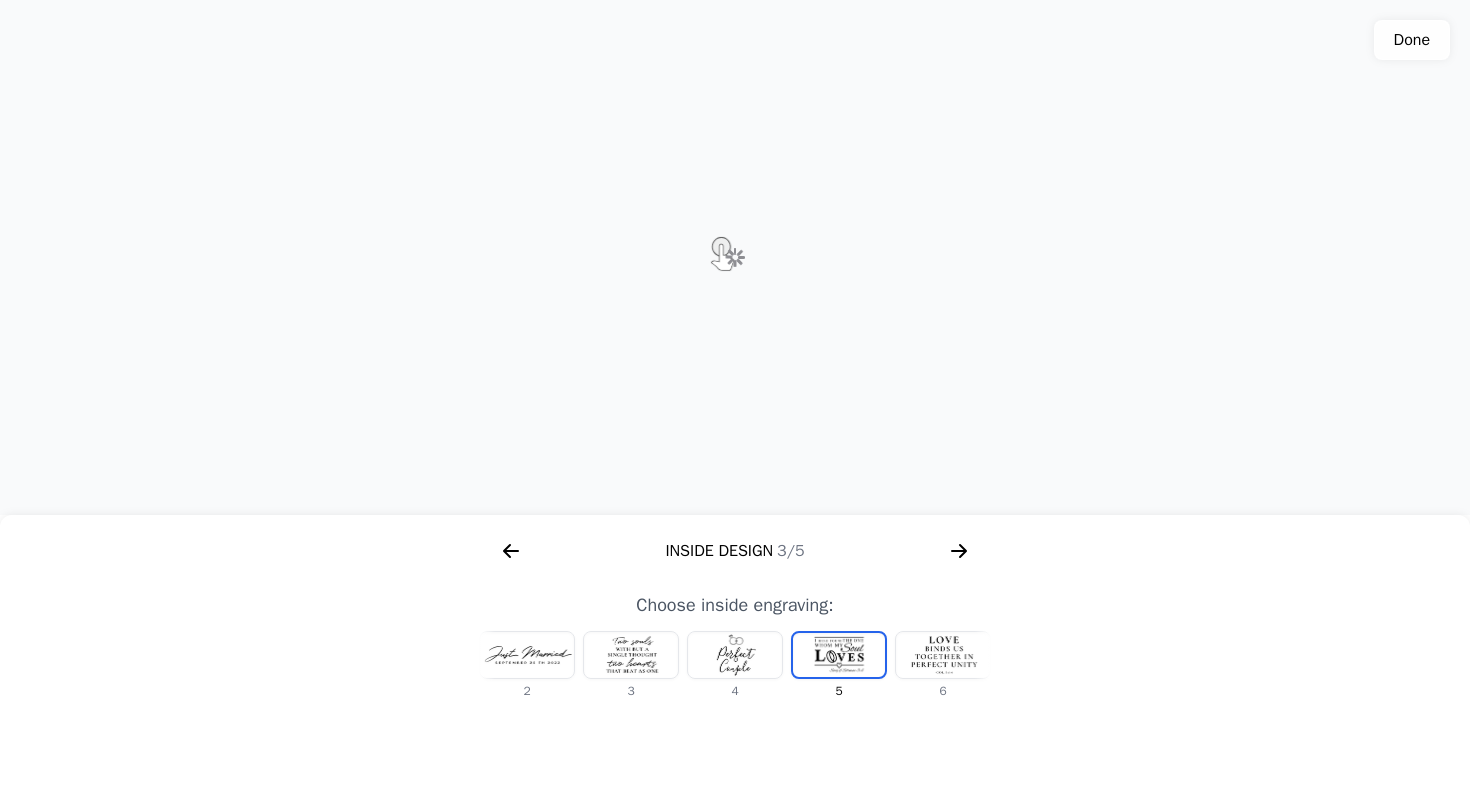 scroll, scrollTop: 0, scrollLeft: 232, axis: horizontal 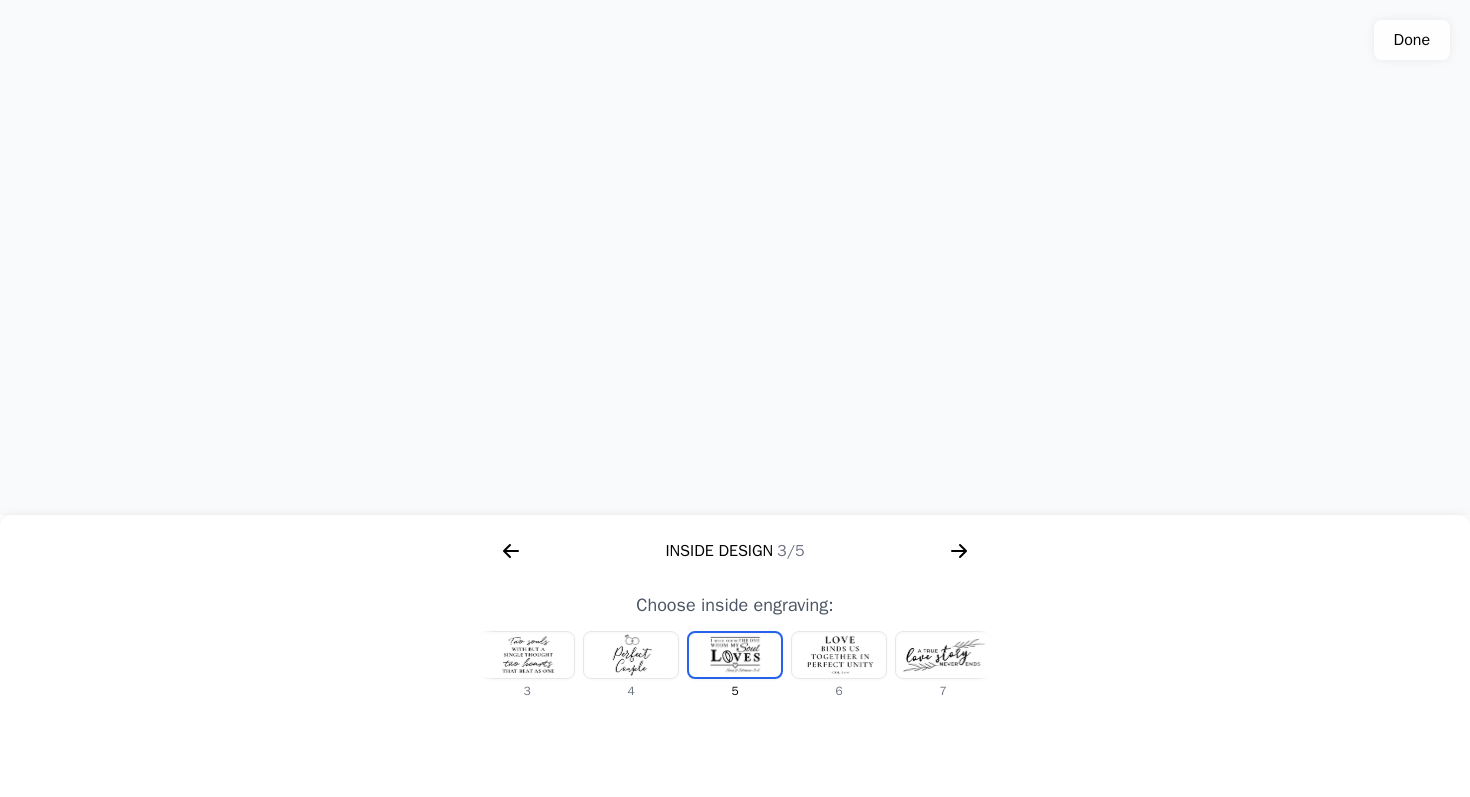 click at bounding box center (943, 655) 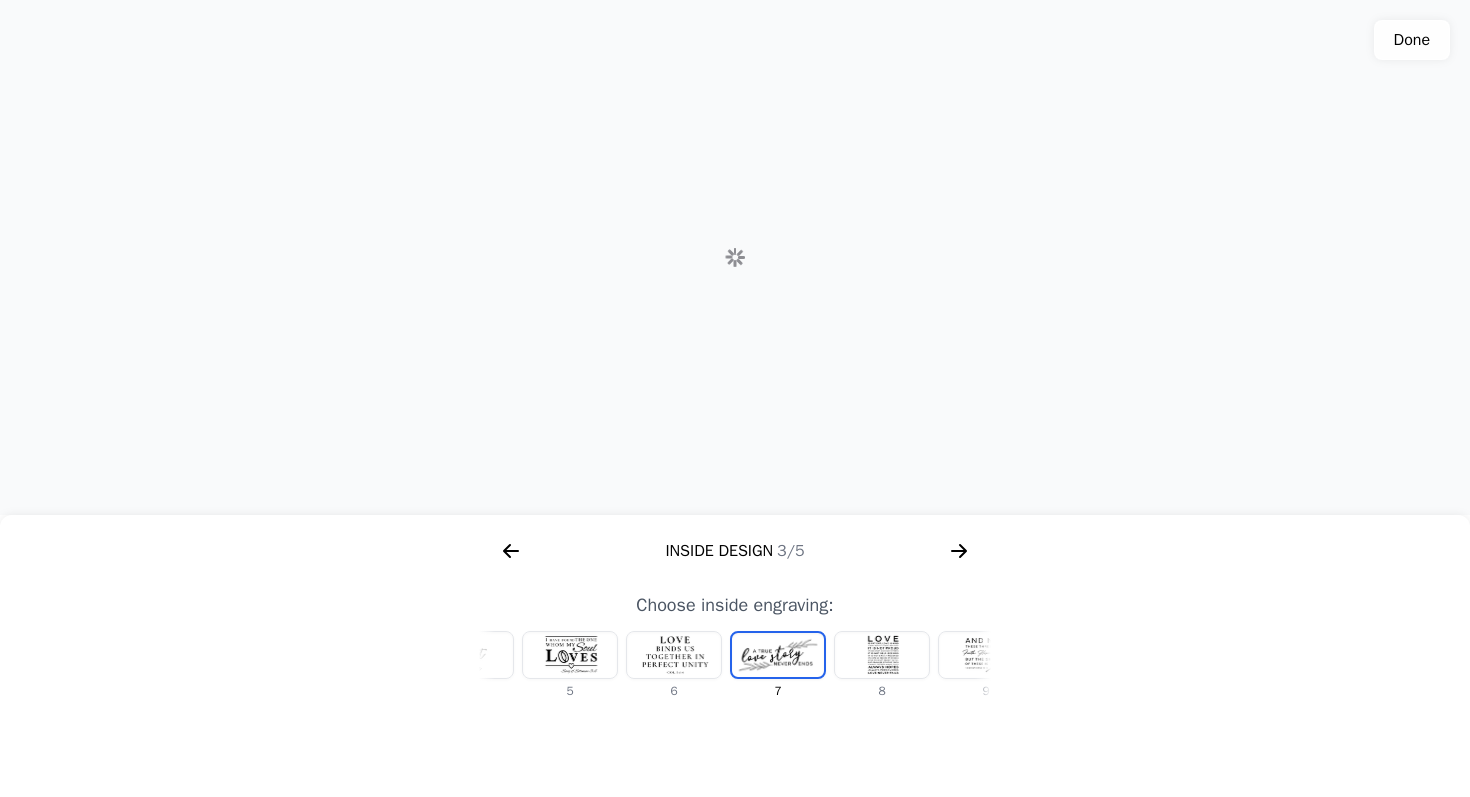 scroll, scrollTop: 0, scrollLeft: 440, axis: horizontal 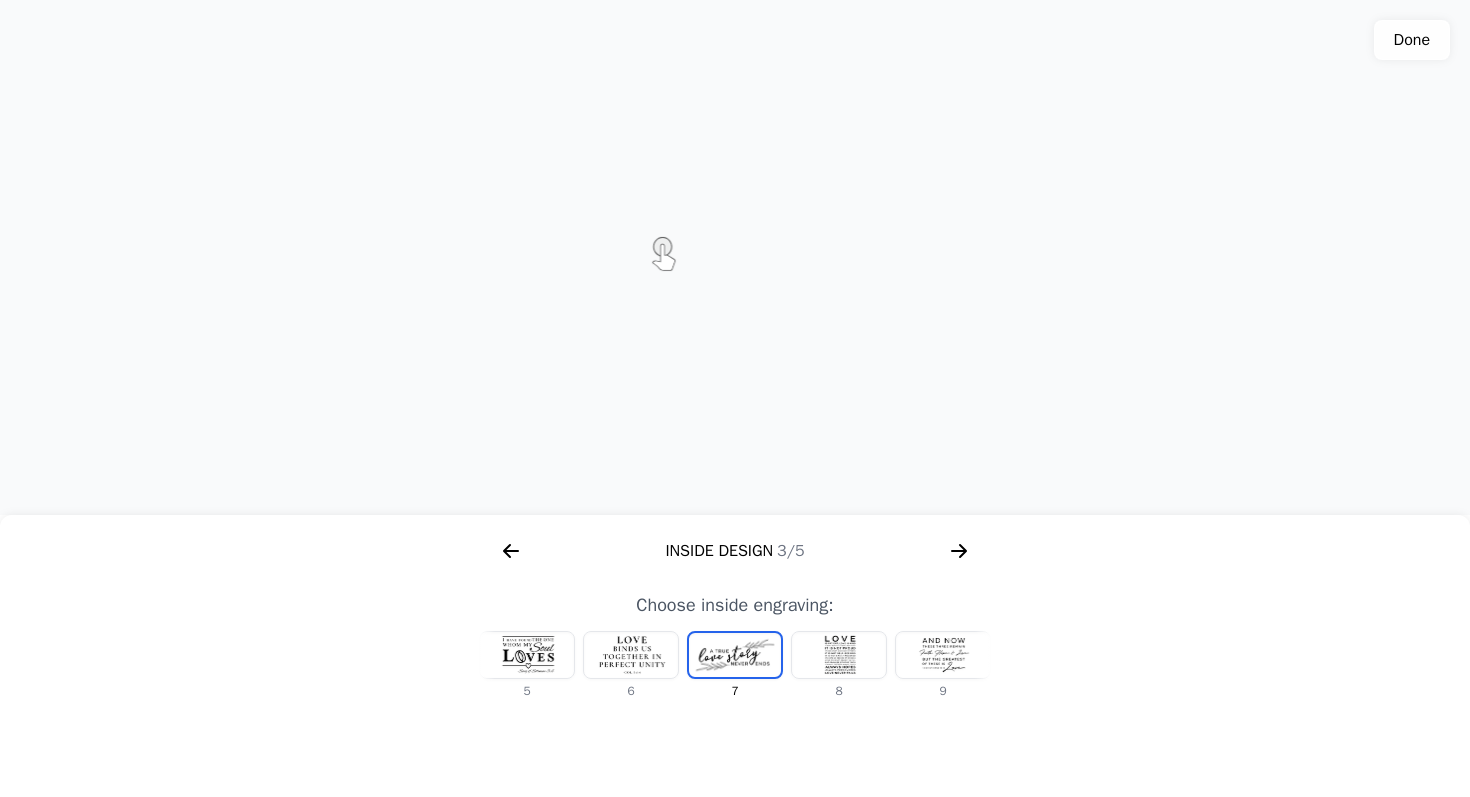 click 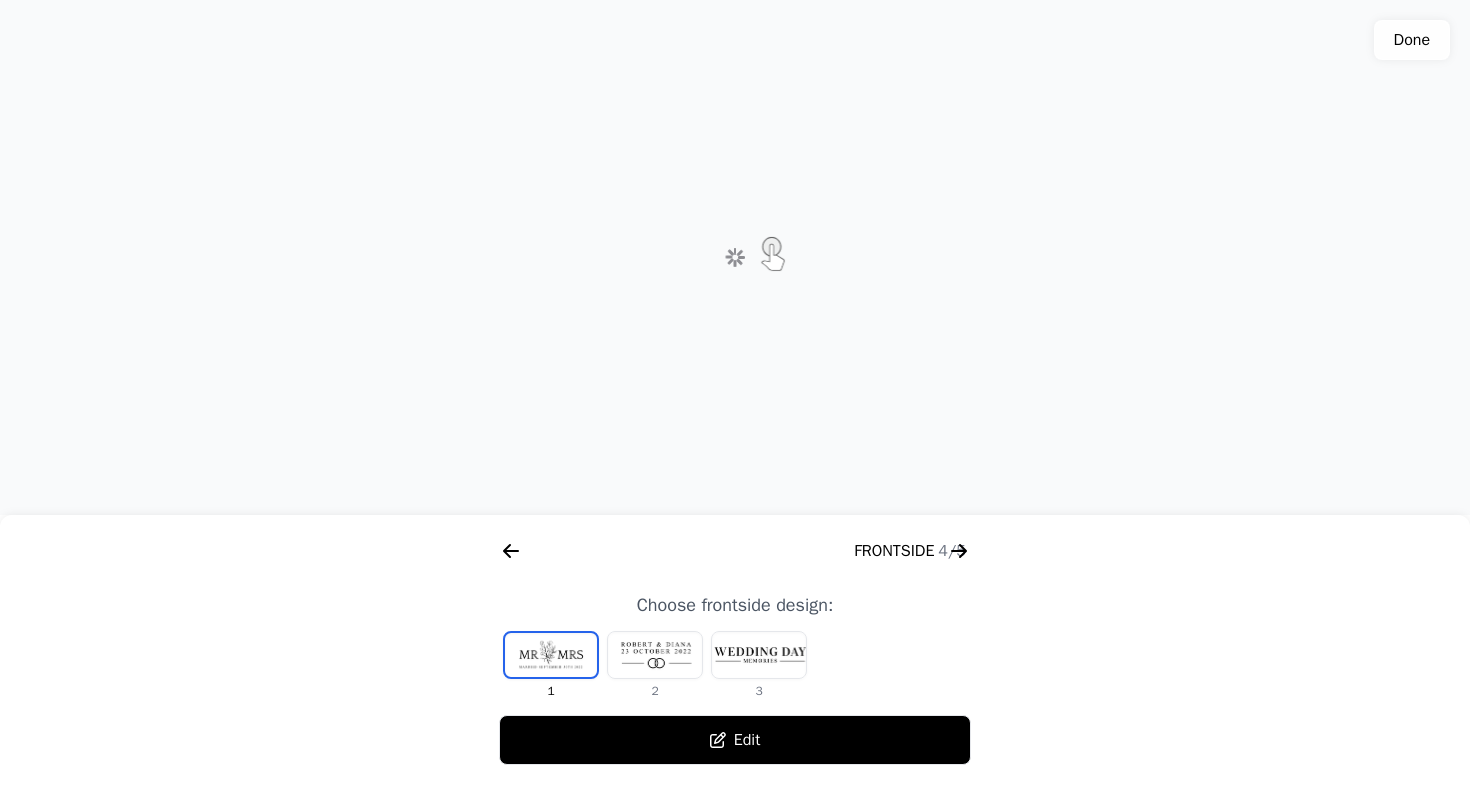 scroll, scrollTop: 0, scrollLeft: 1792, axis: horizontal 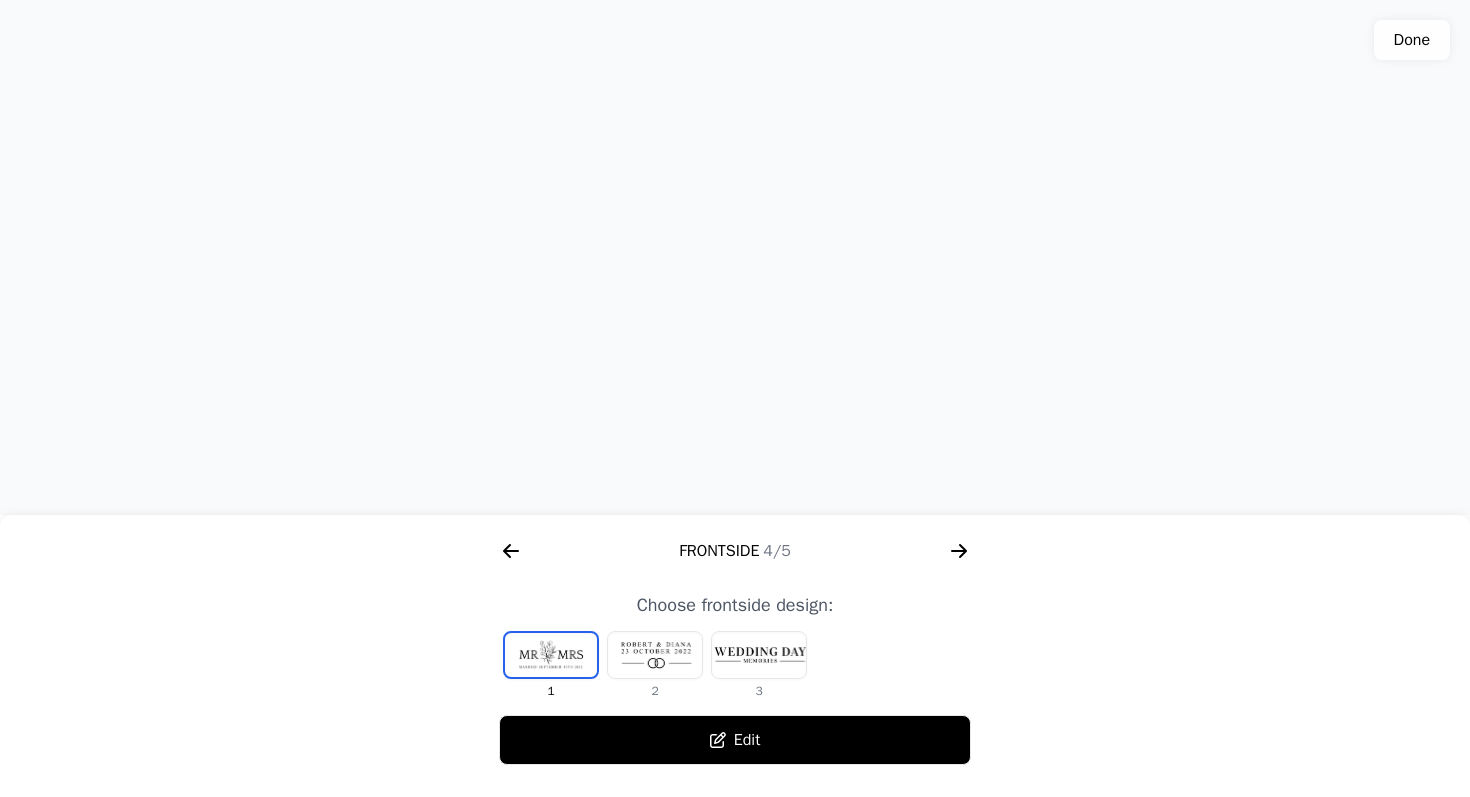 click at bounding box center (655, 655) 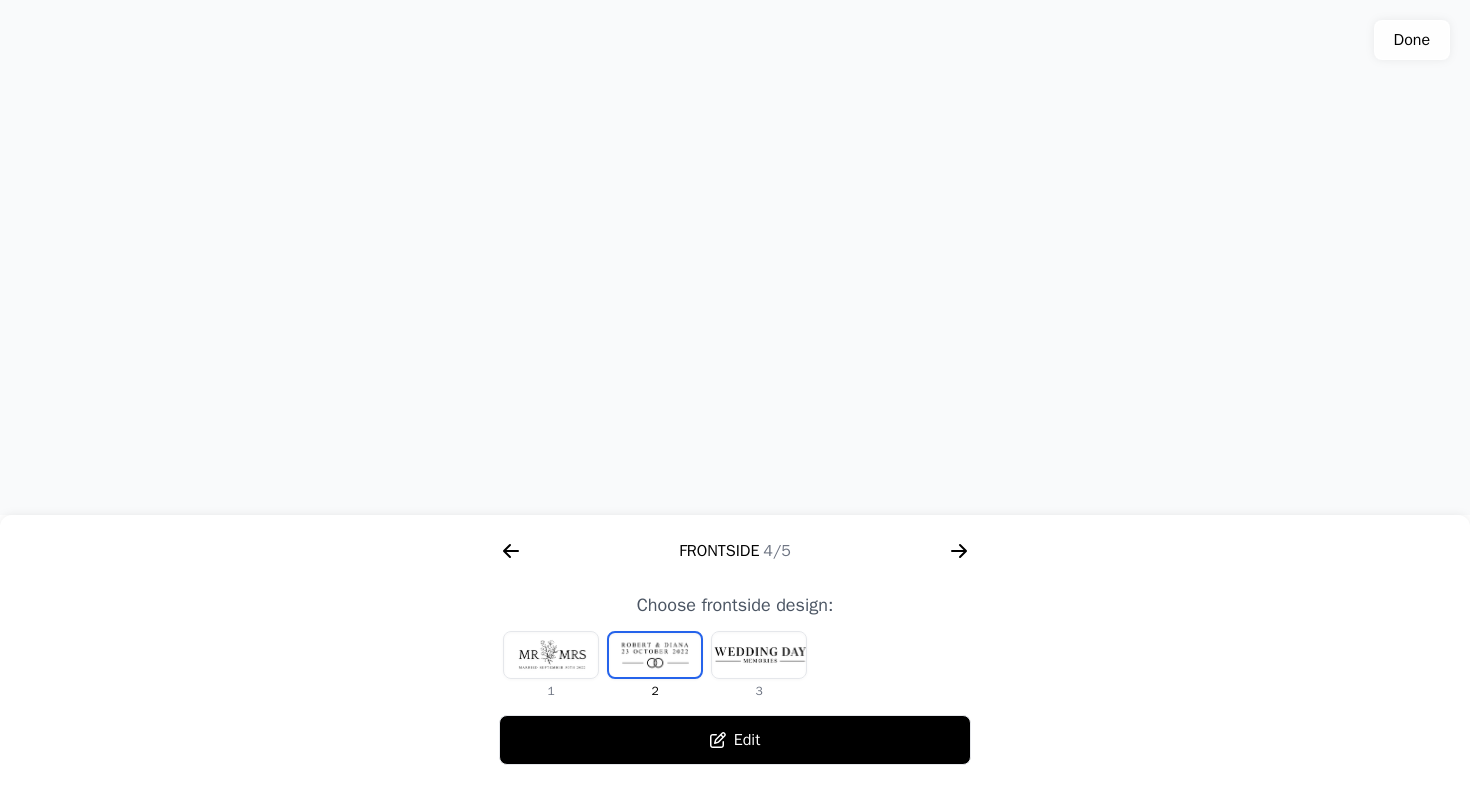 click at bounding box center (759, 655) 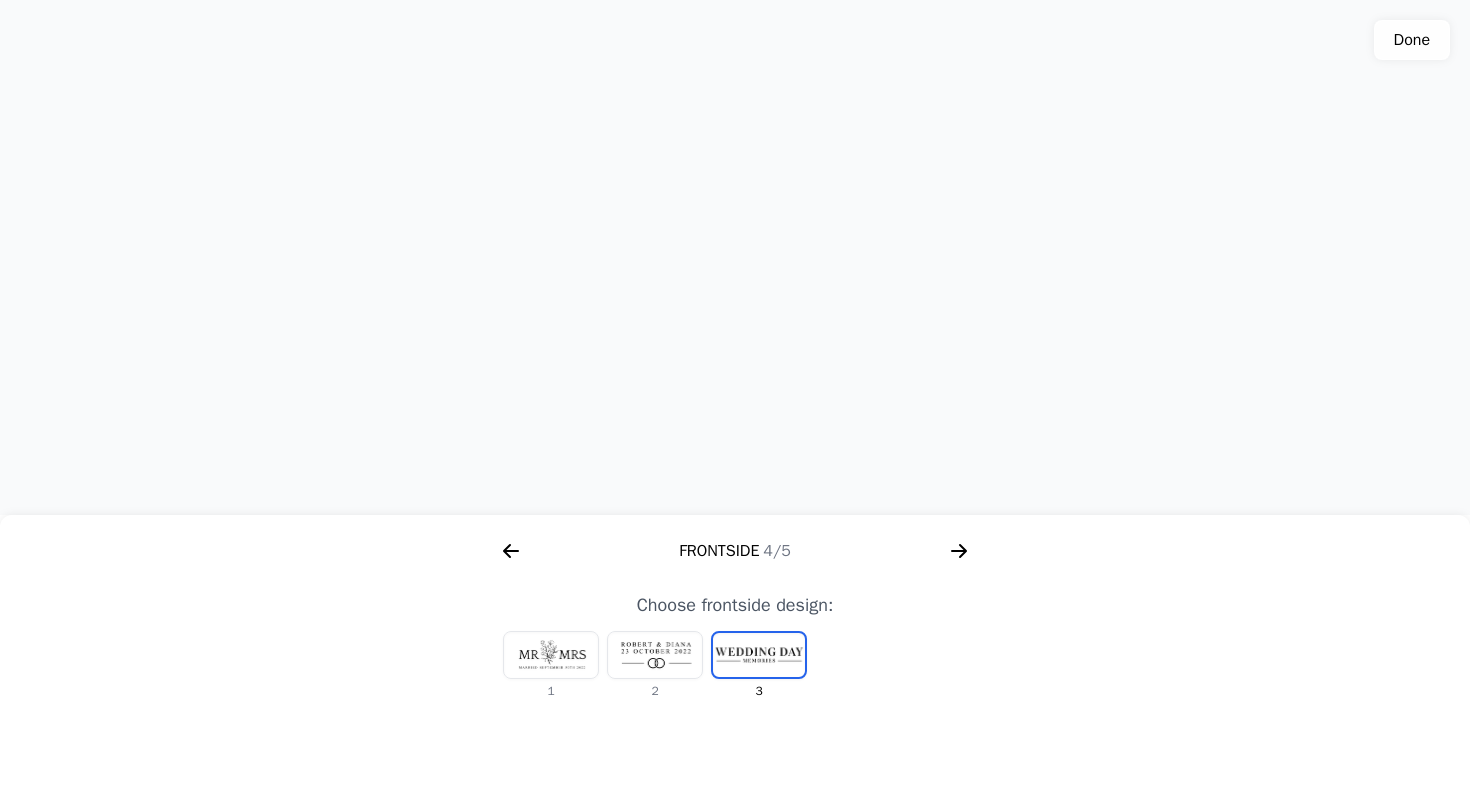 click at bounding box center [655, 655] 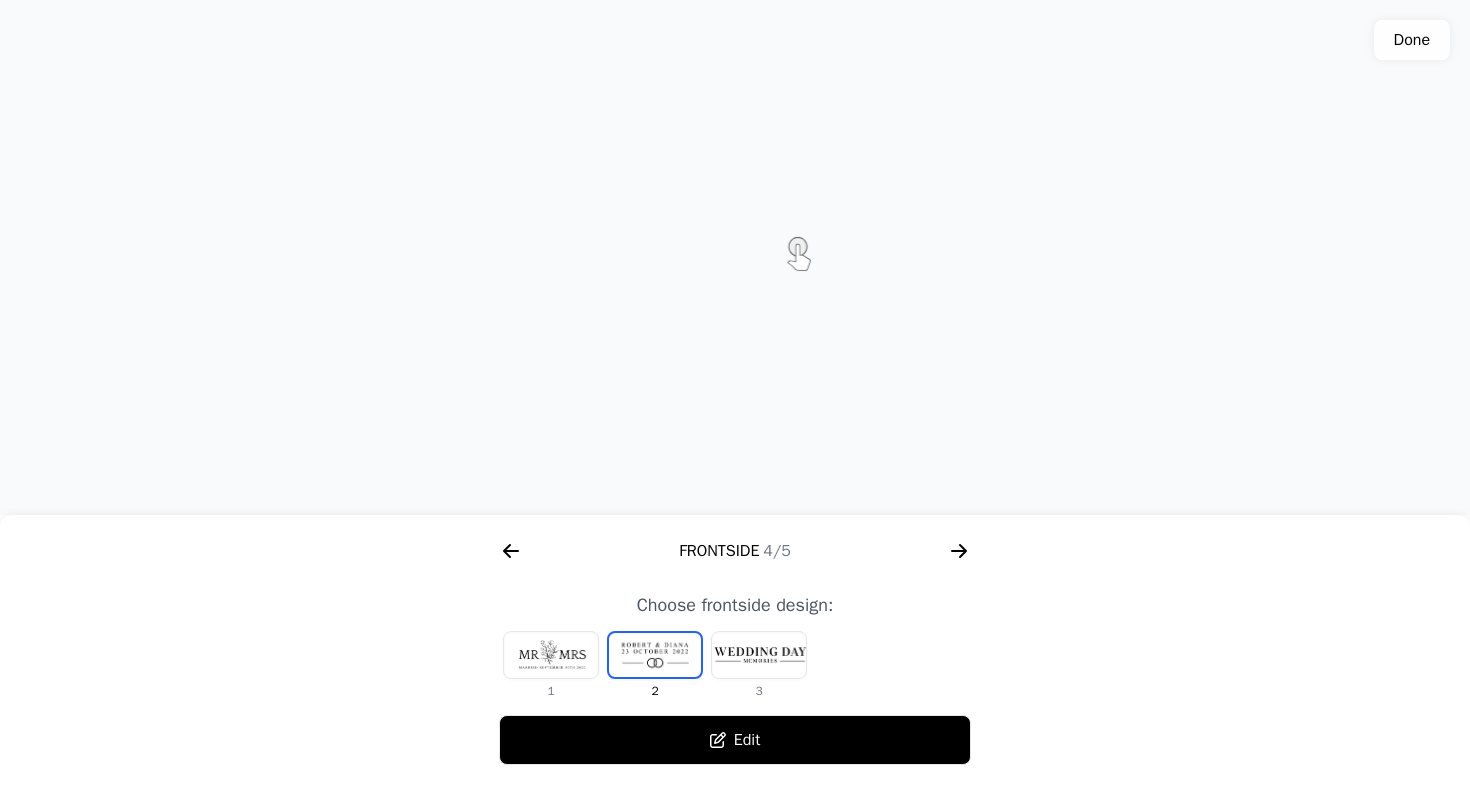 click at bounding box center (551, 655) 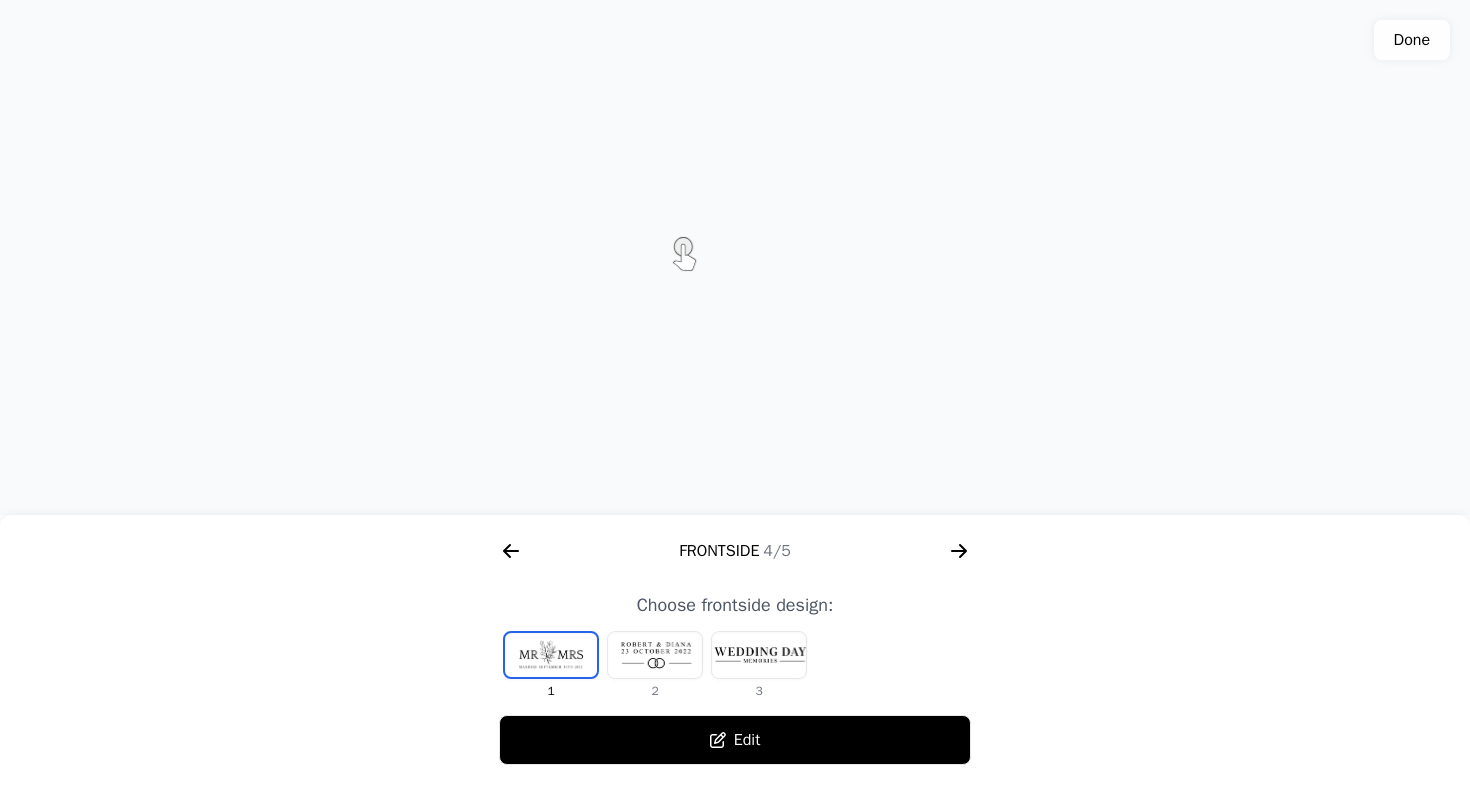 click at bounding box center [655, 655] 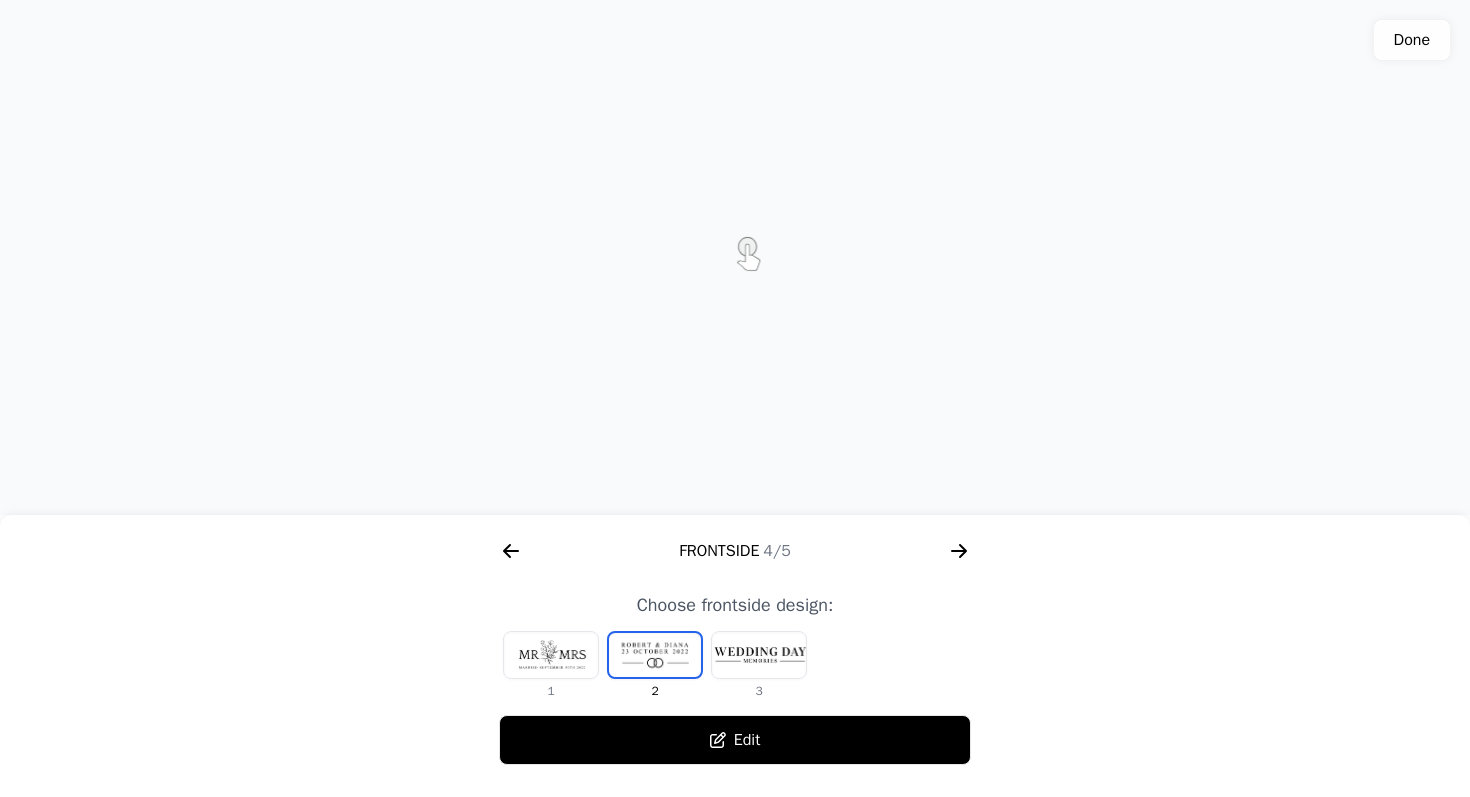 click 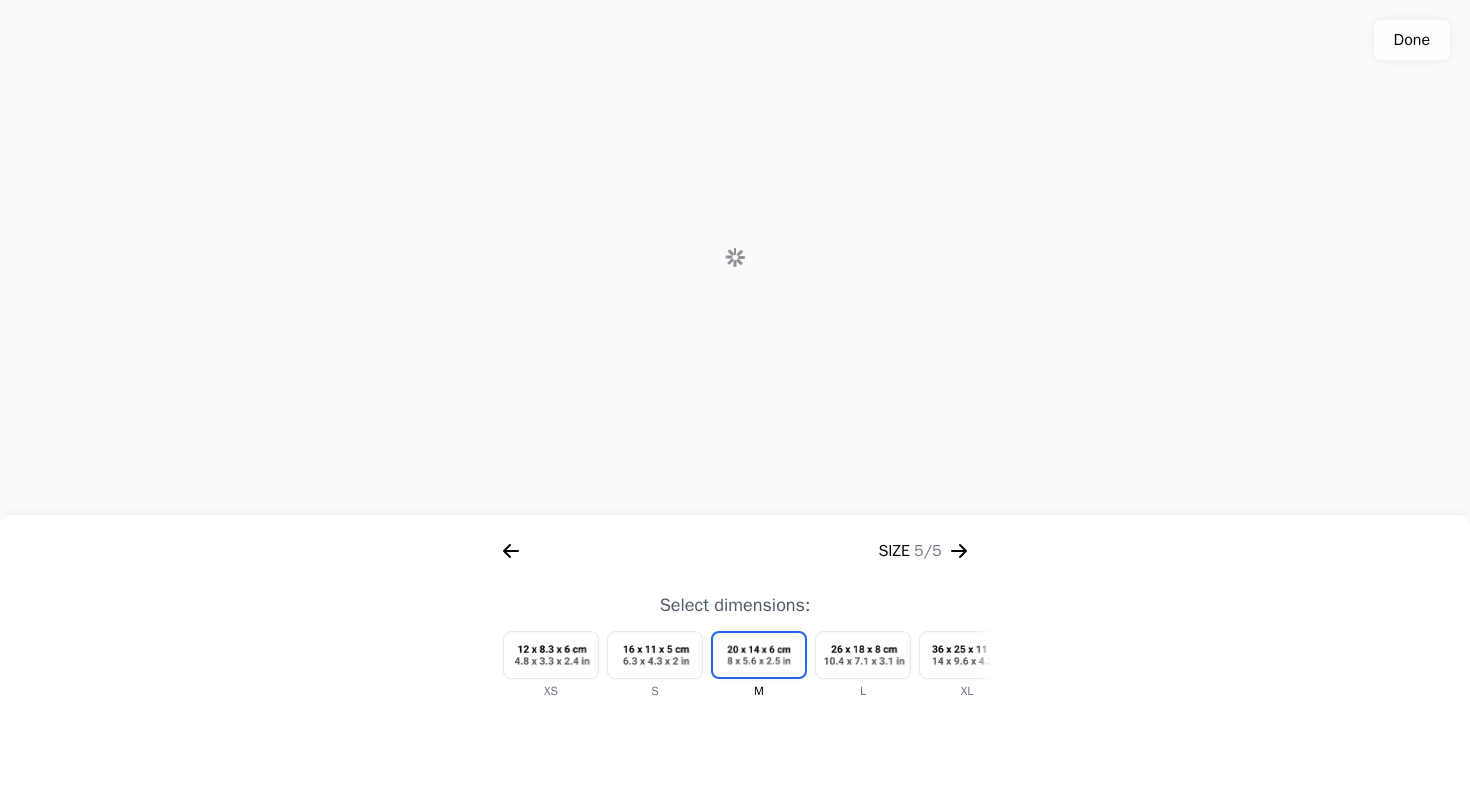 scroll, scrollTop: 0, scrollLeft: 2304, axis: horizontal 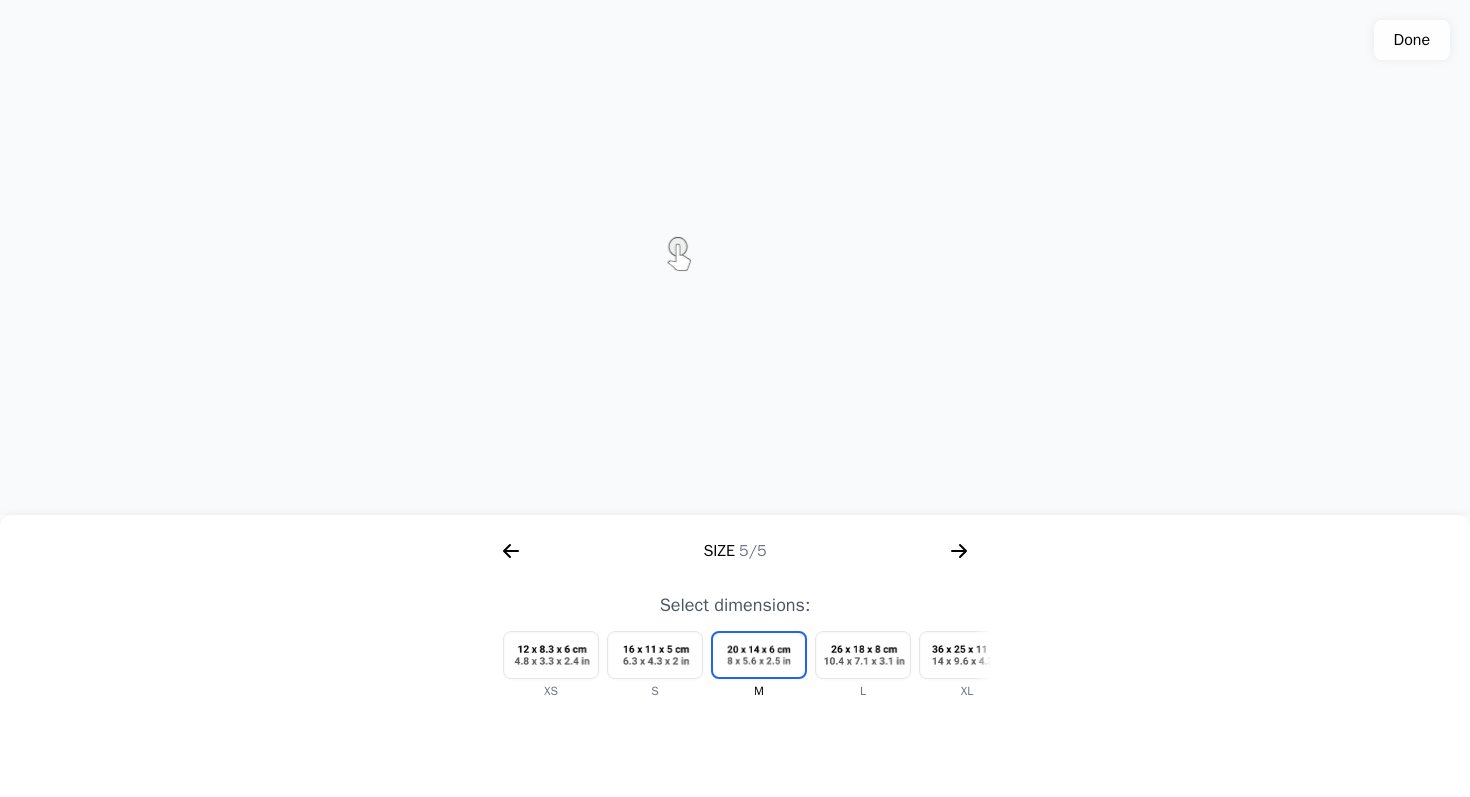 click at bounding box center [967, 655] 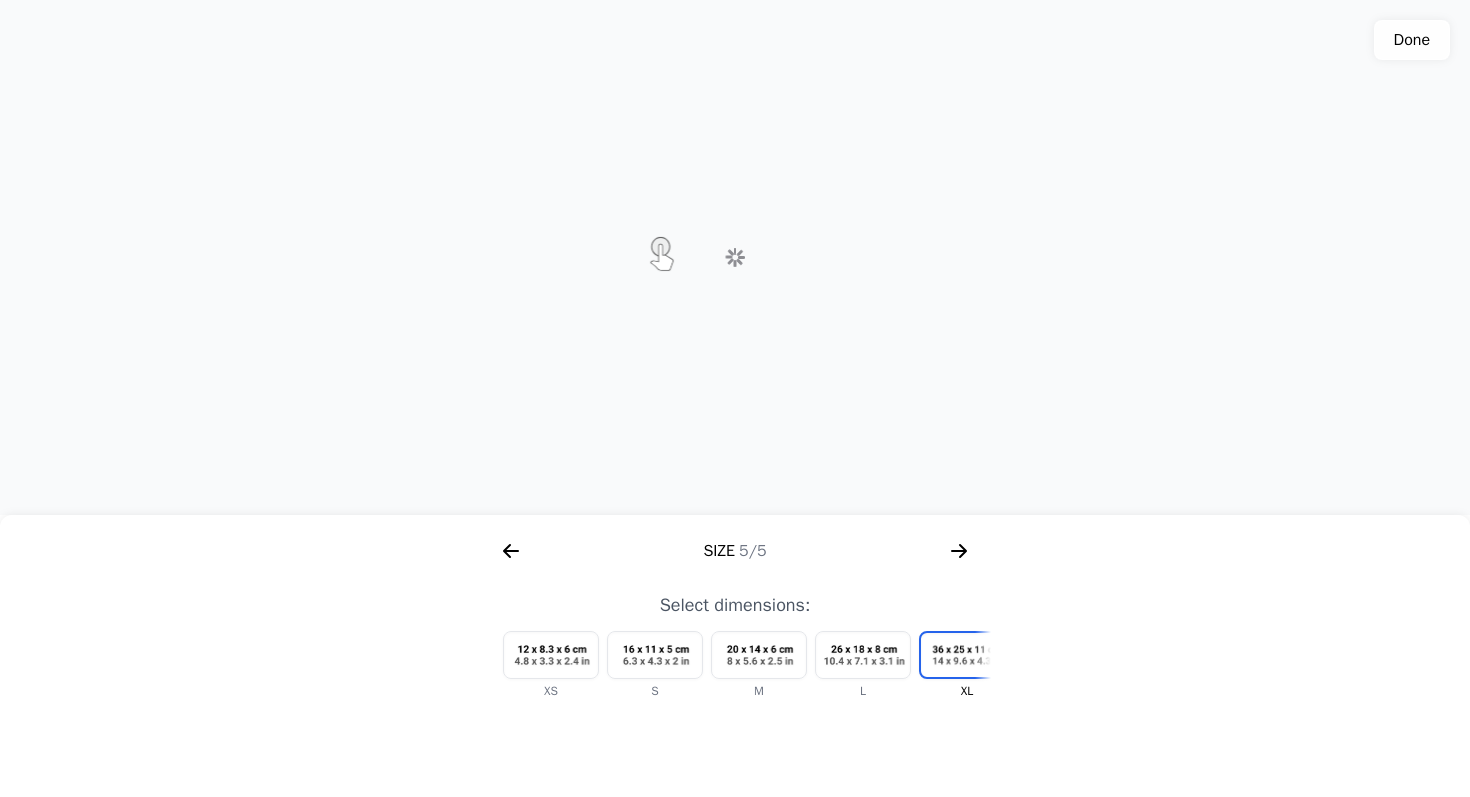 scroll, scrollTop: 0, scrollLeft: 60, axis: horizontal 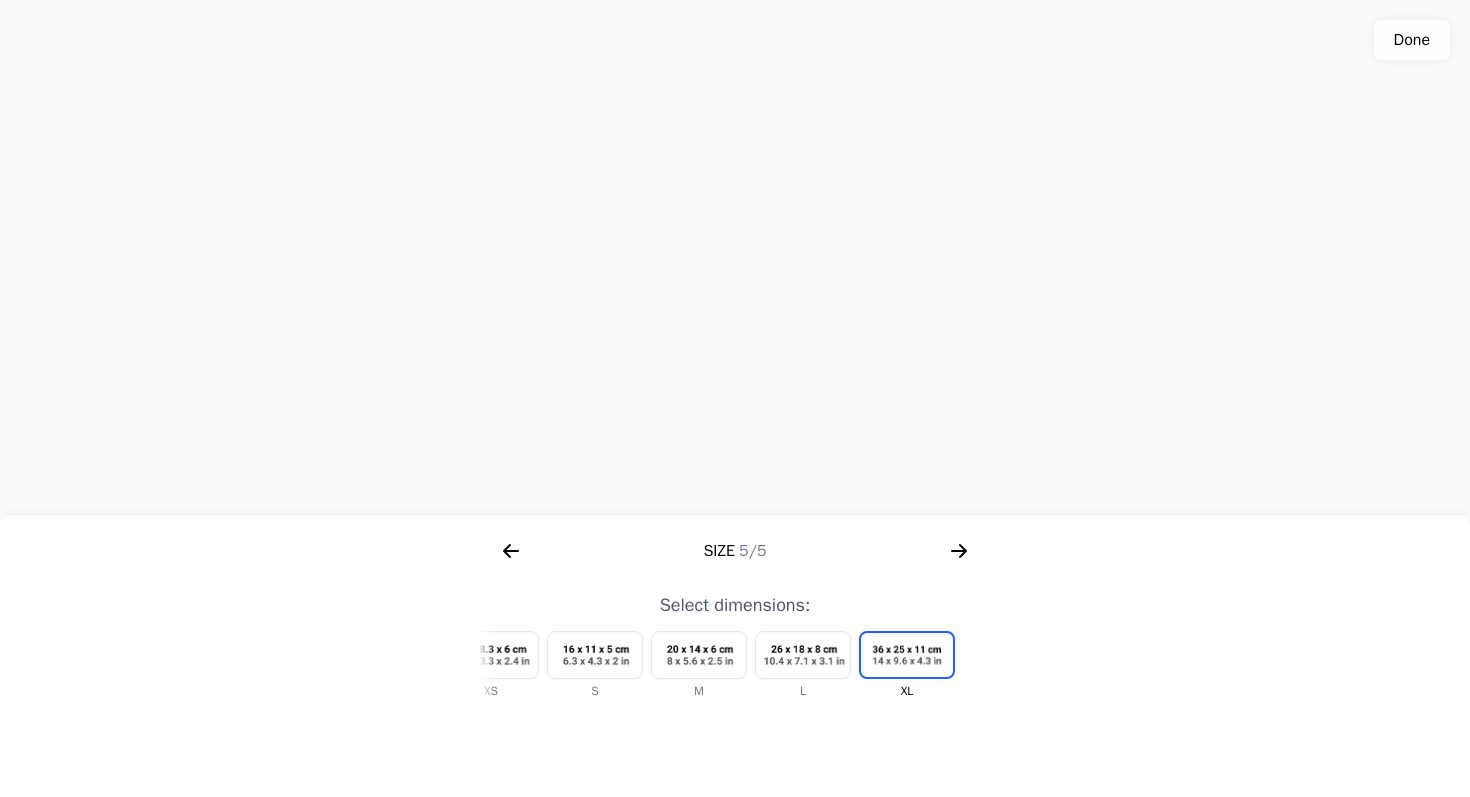 click 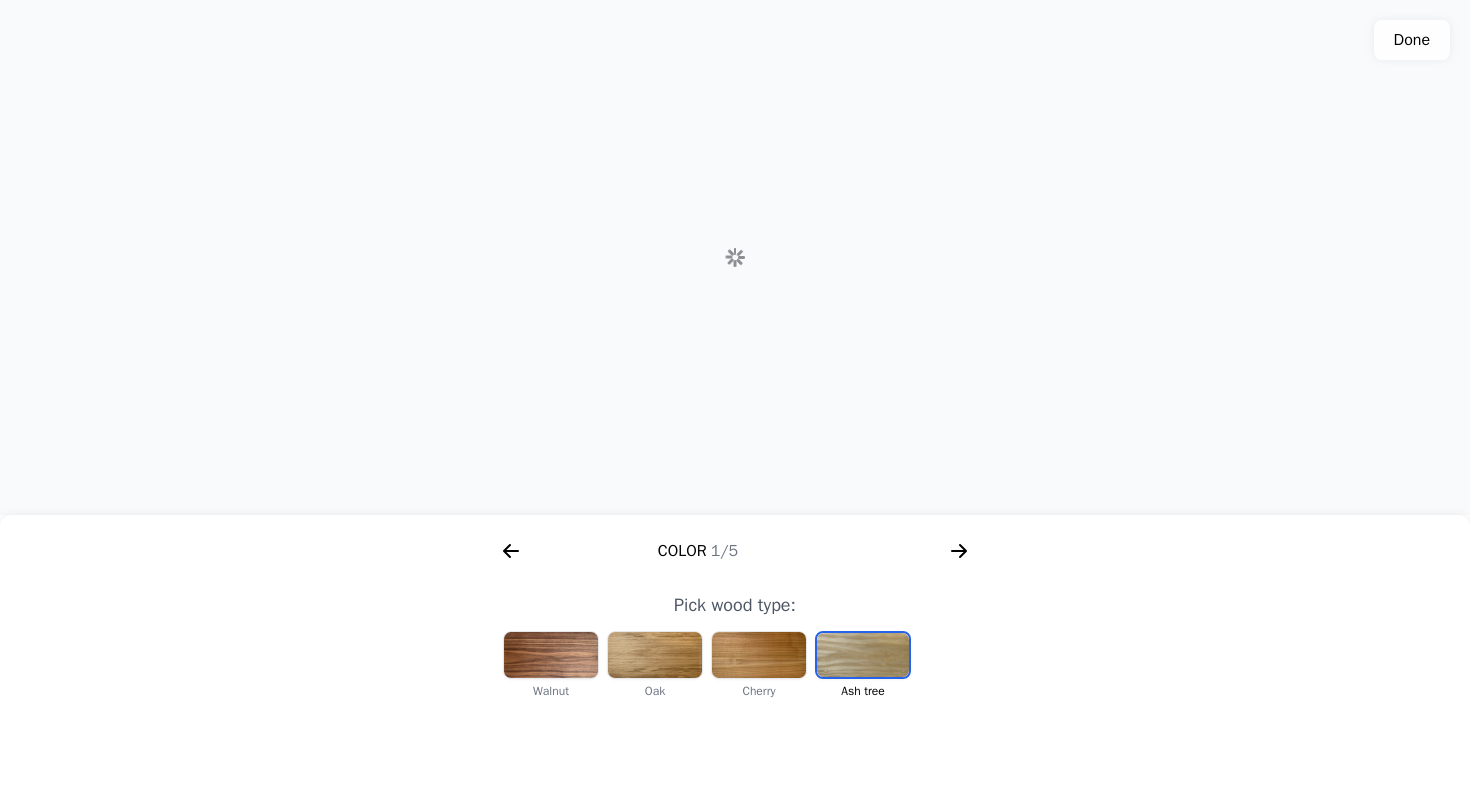 scroll, scrollTop: 0, scrollLeft: 256, axis: horizontal 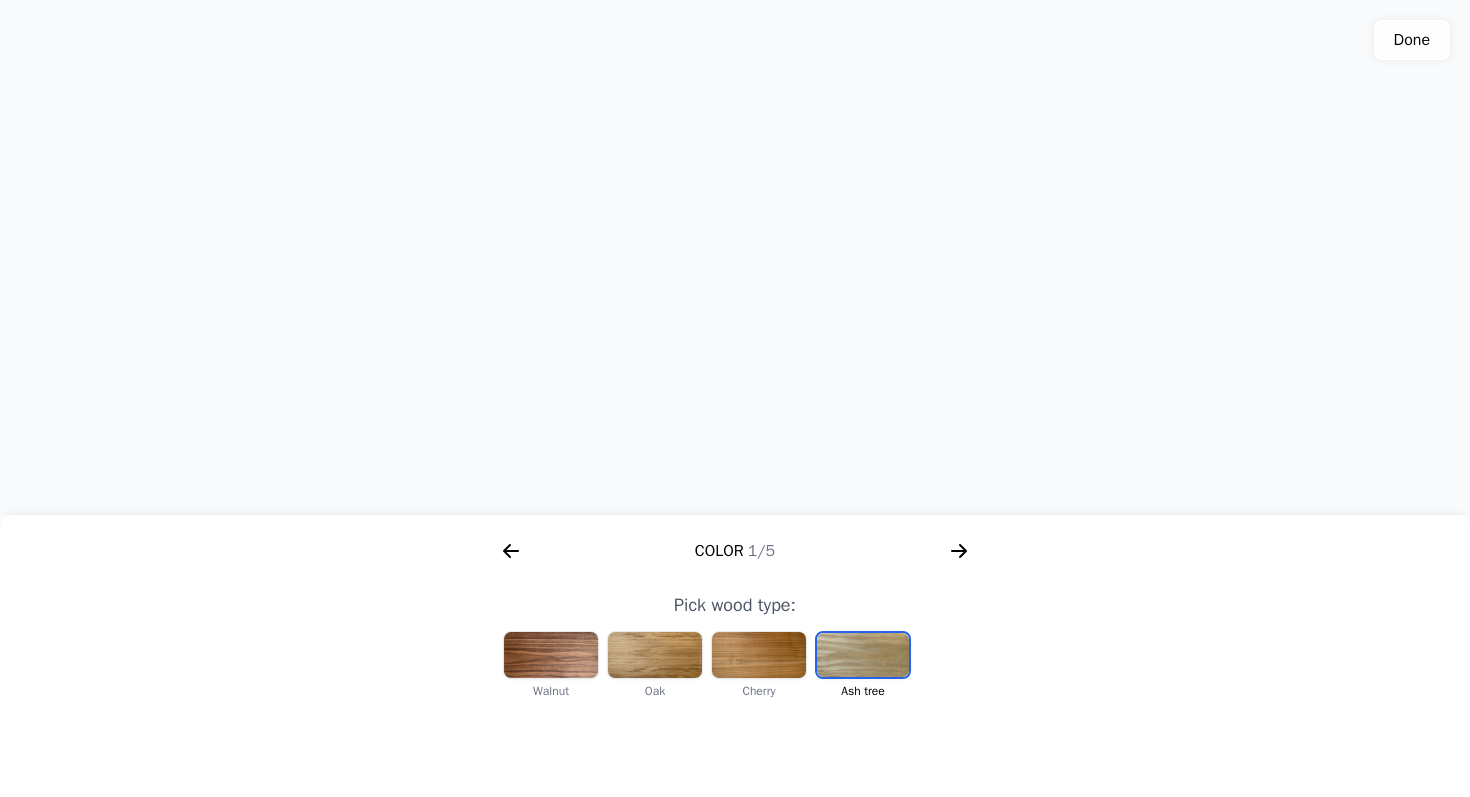 click at bounding box center (735, 257) 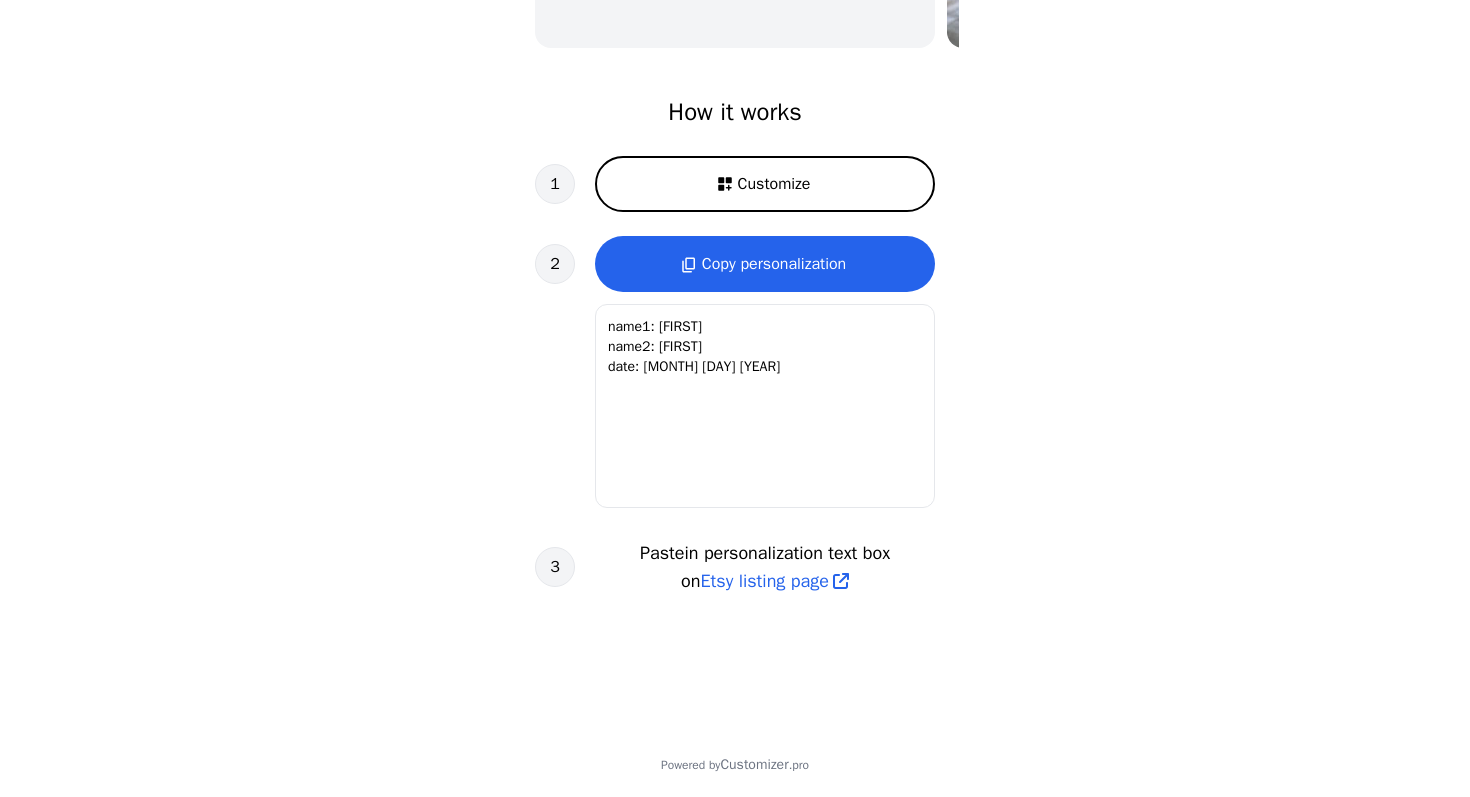 scroll, scrollTop: 621, scrollLeft: 0, axis: vertical 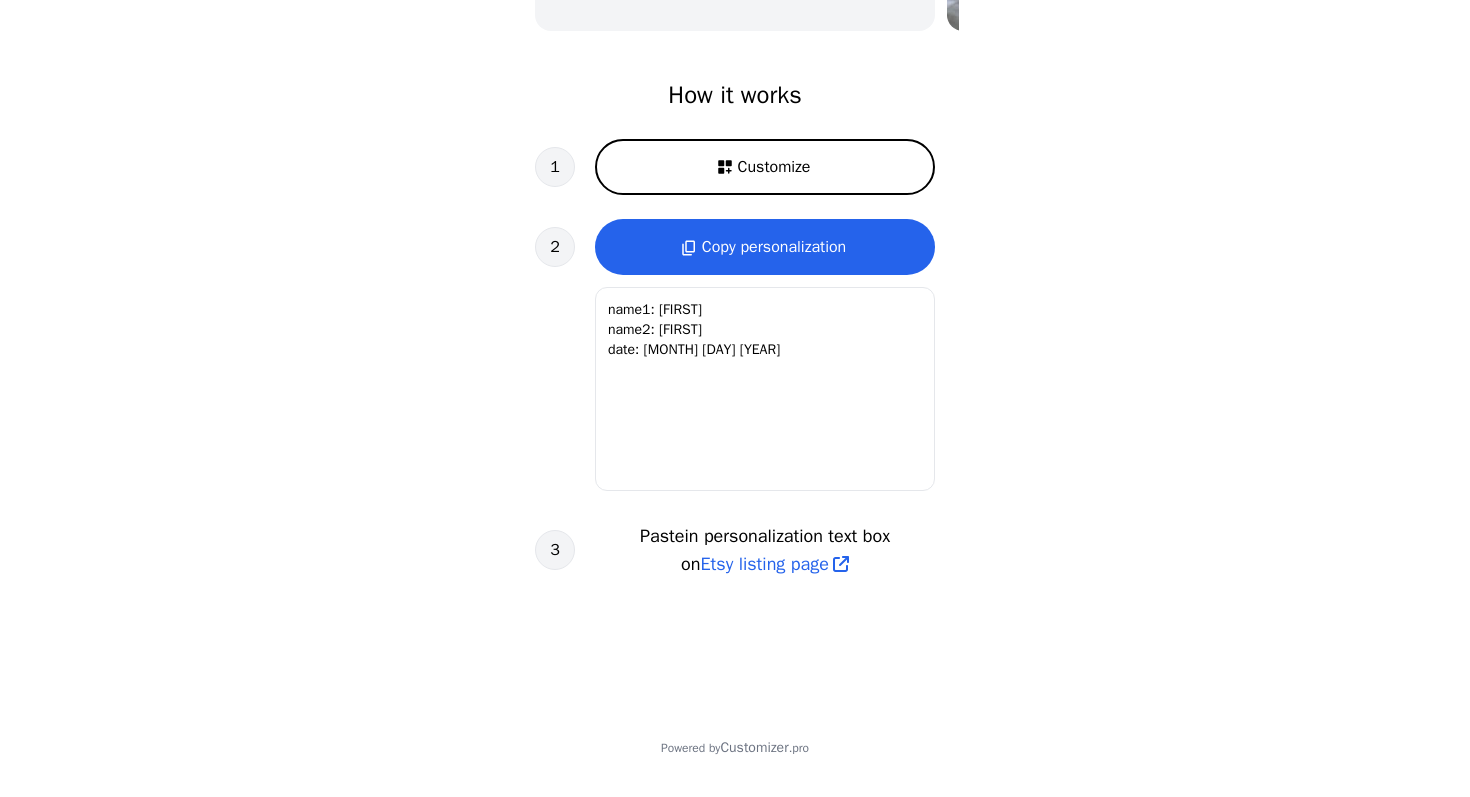click on "Etsy listing page" at bounding box center [765, 564] 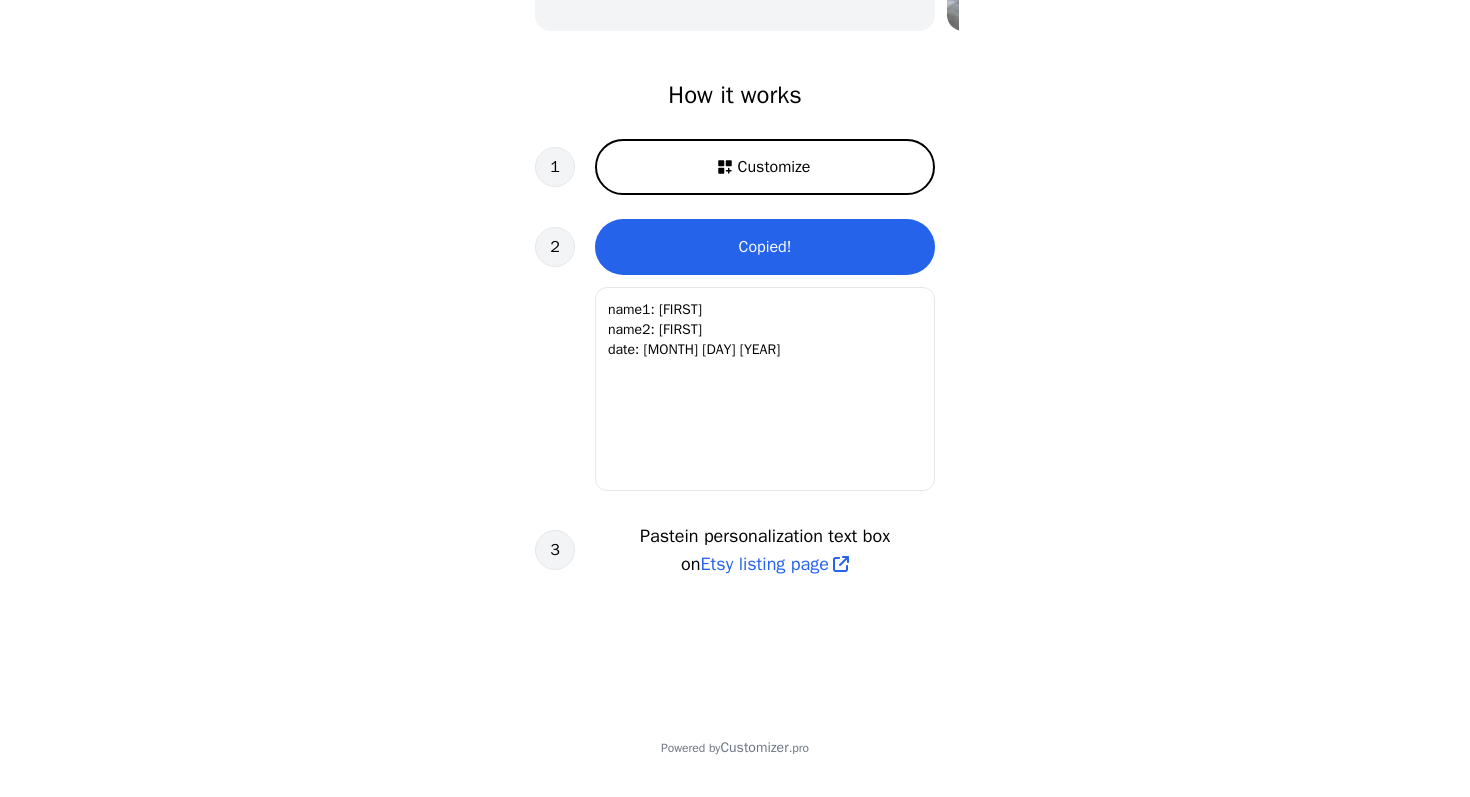 click on "Etsy listing page" at bounding box center (765, 564) 